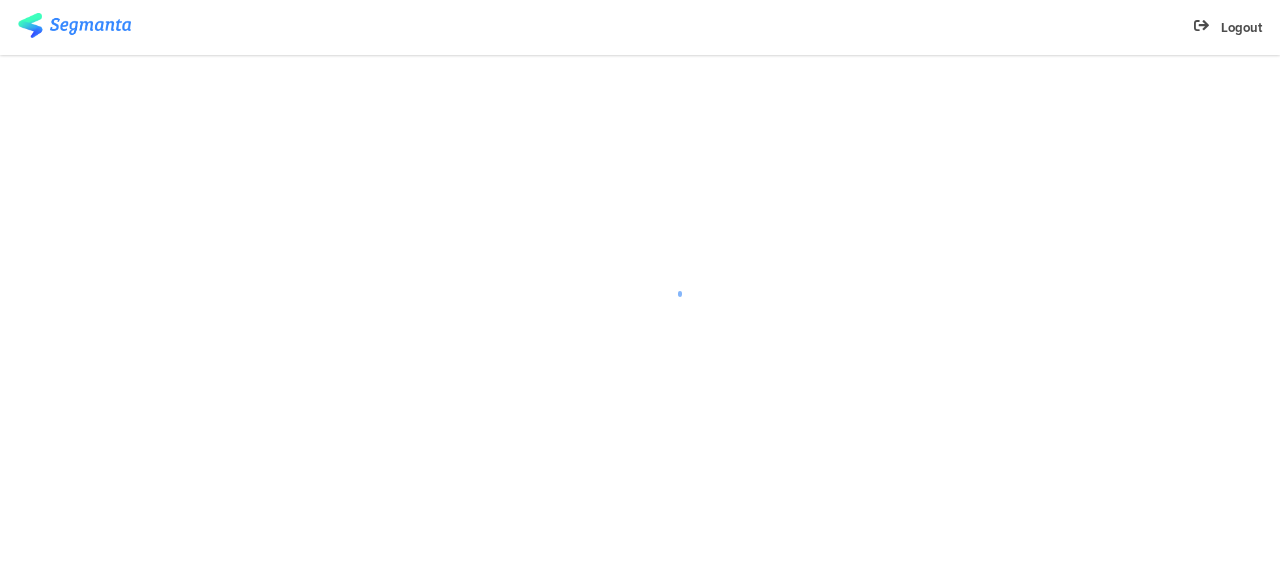 scroll, scrollTop: 0, scrollLeft: 0, axis: both 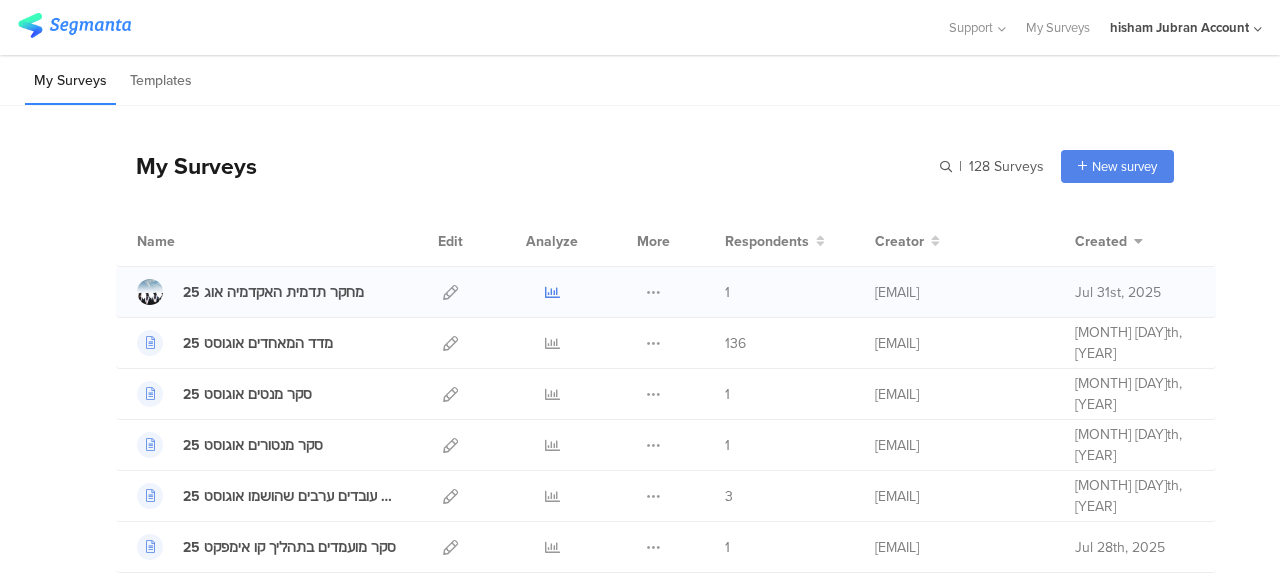 click at bounding box center [552, 292] 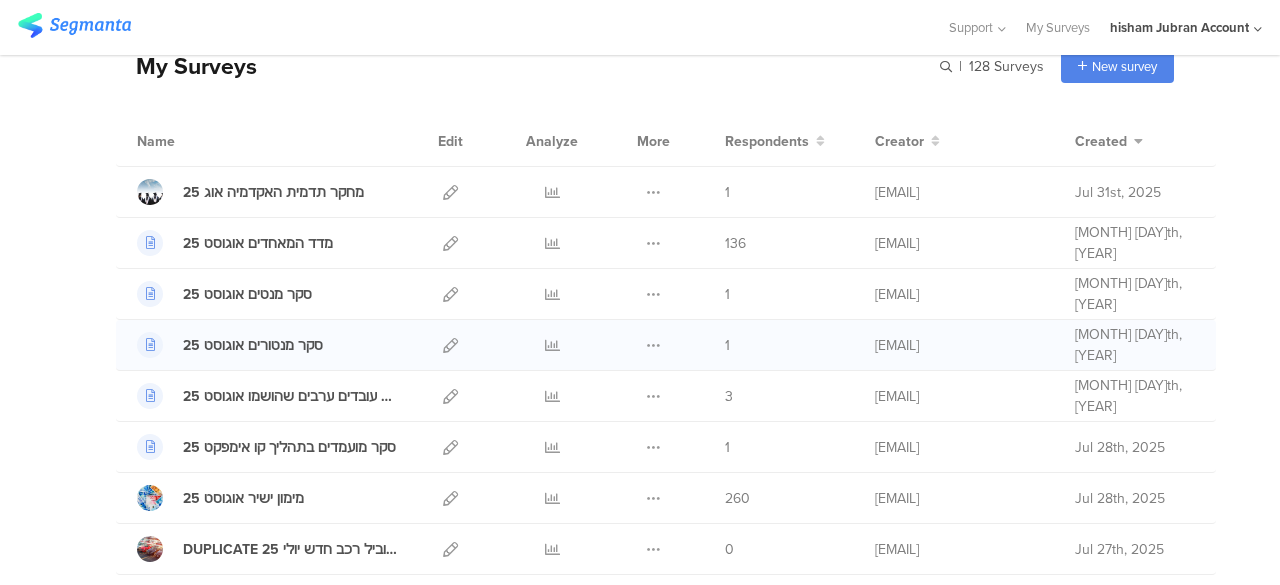 scroll, scrollTop: 200, scrollLeft: 0, axis: vertical 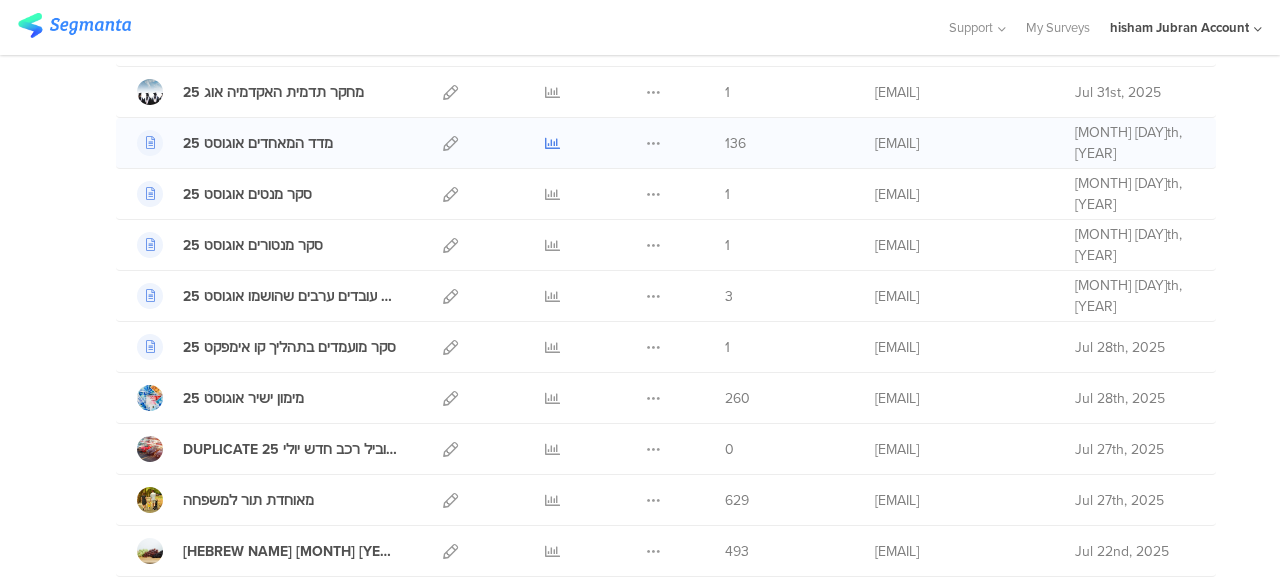 click at bounding box center [552, 143] 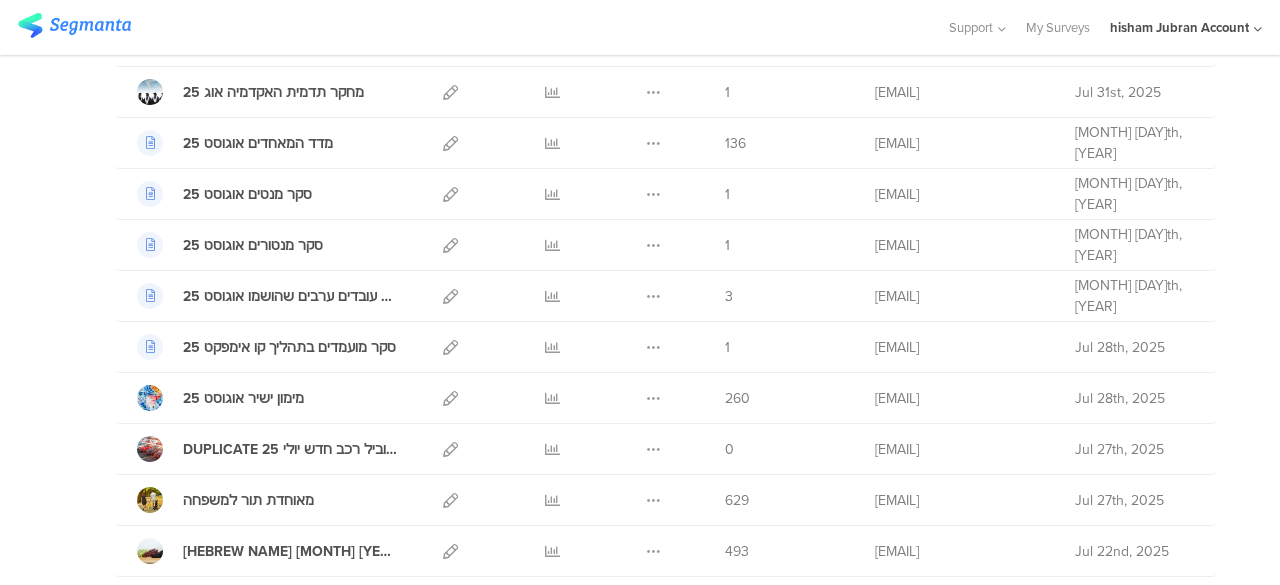 click at bounding box center (473, 27) 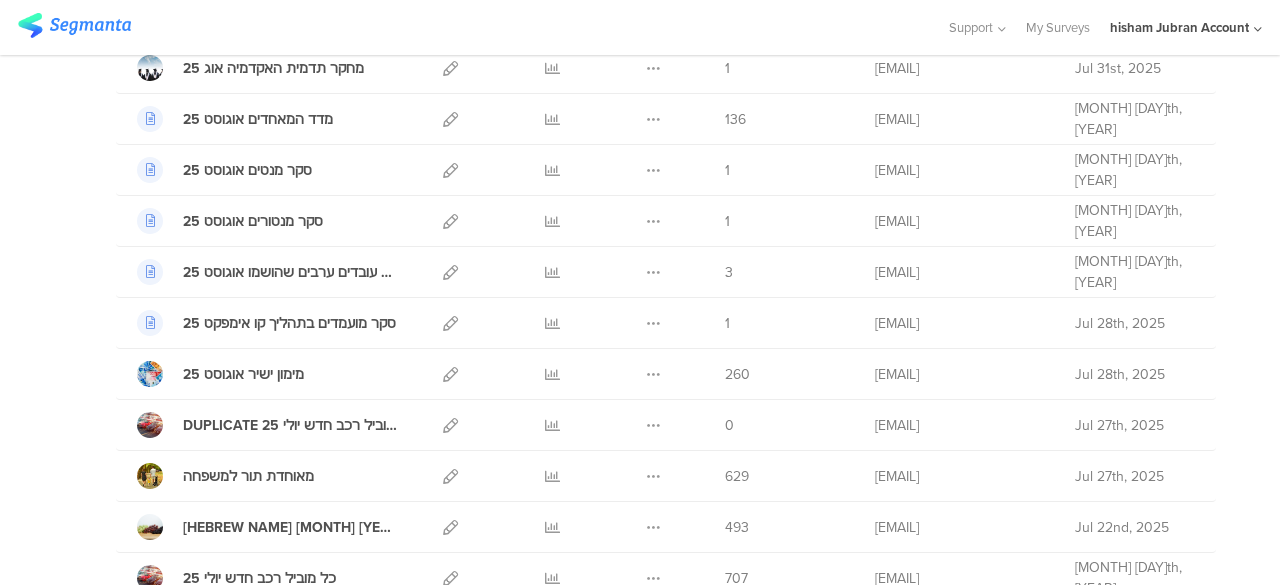 scroll, scrollTop: 200, scrollLeft: 0, axis: vertical 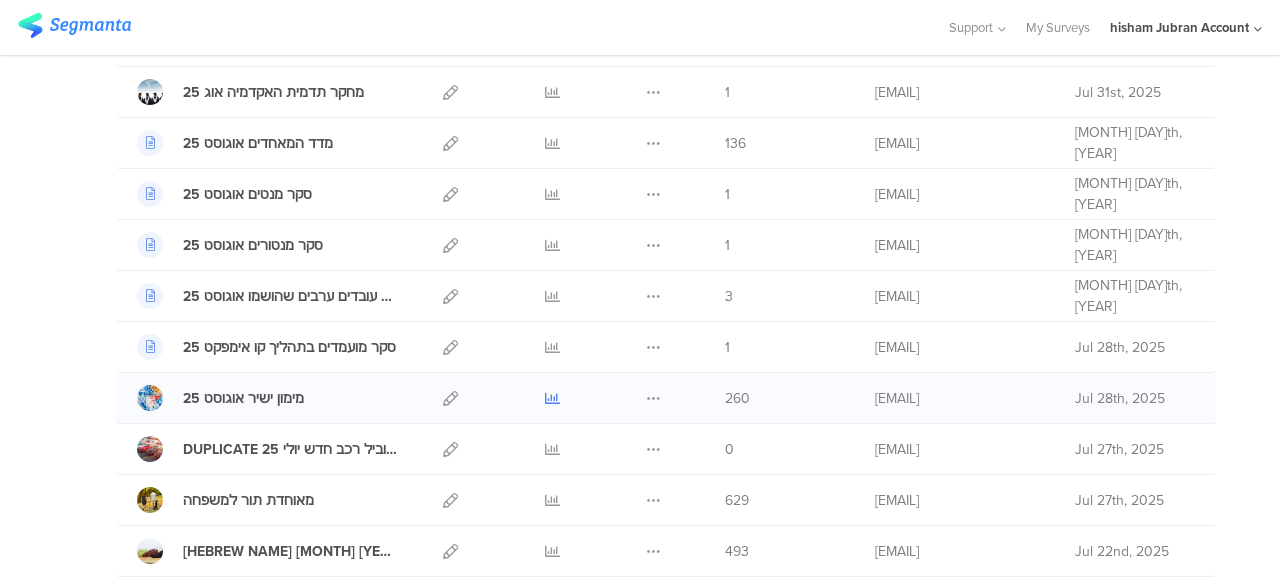click at bounding box center [552, 398] 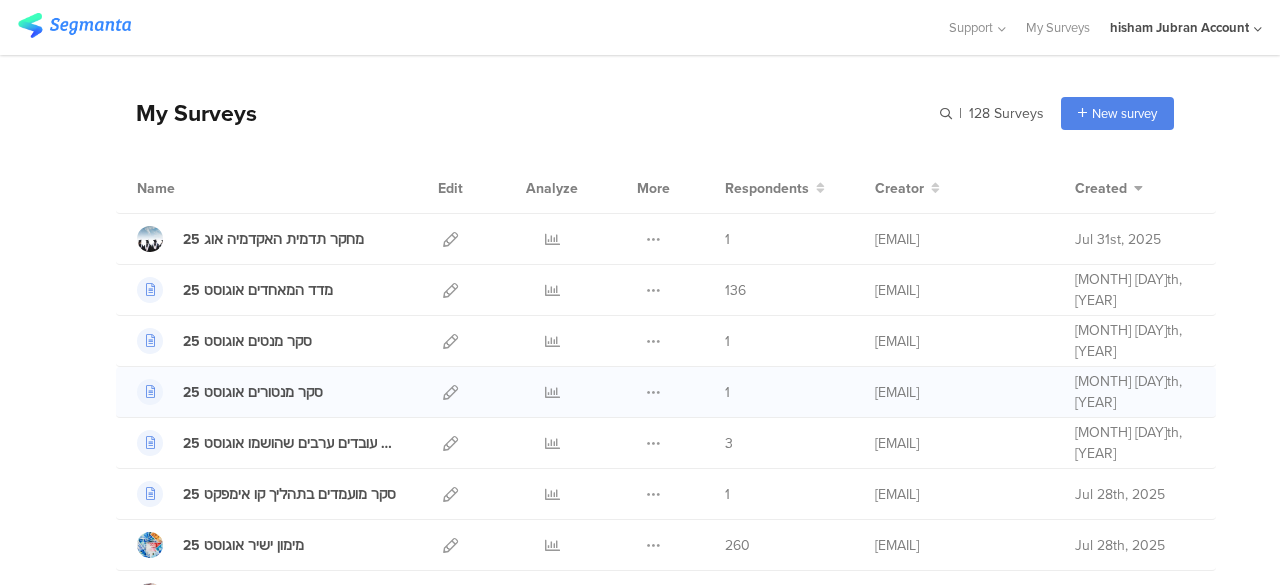scroll, scrollTop: 0, scrollLeft: 0, axis: both 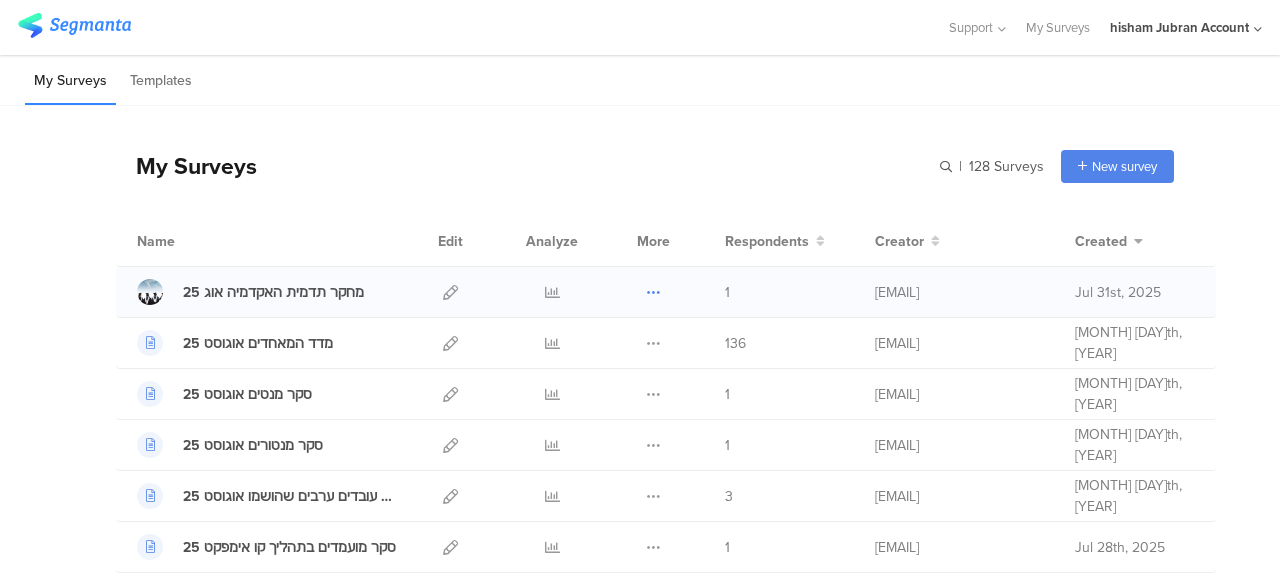 click at bounding box center (653, 292) 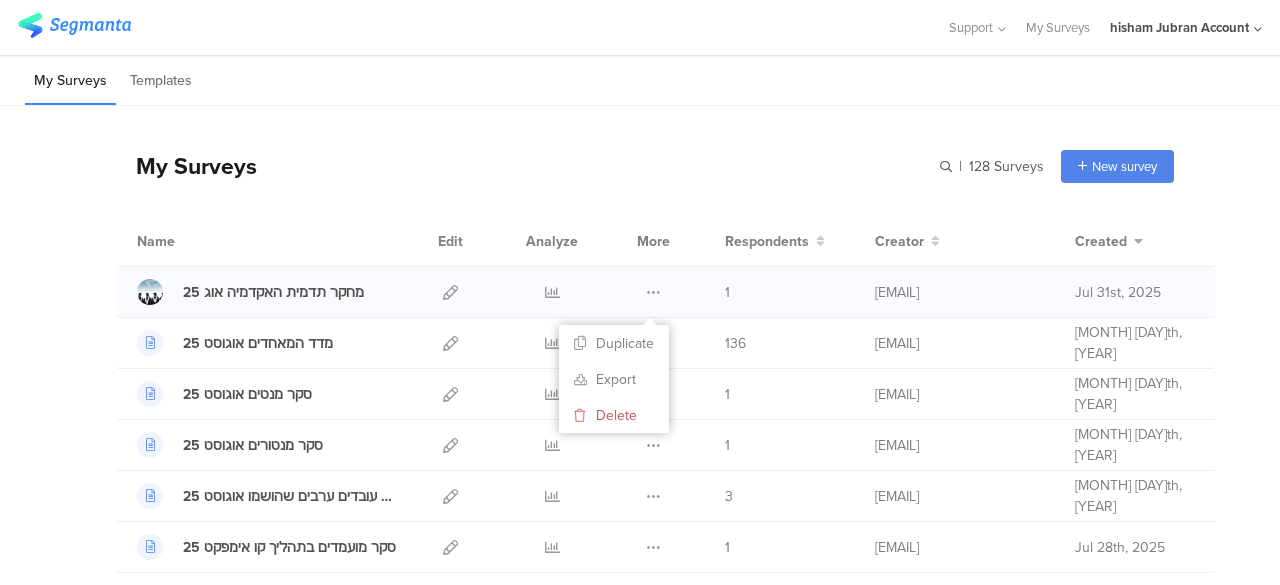 click on "מחקר תדמית האקדמיה אוג 25
Duplicate
Export
1" at bounding box center [666, 292] 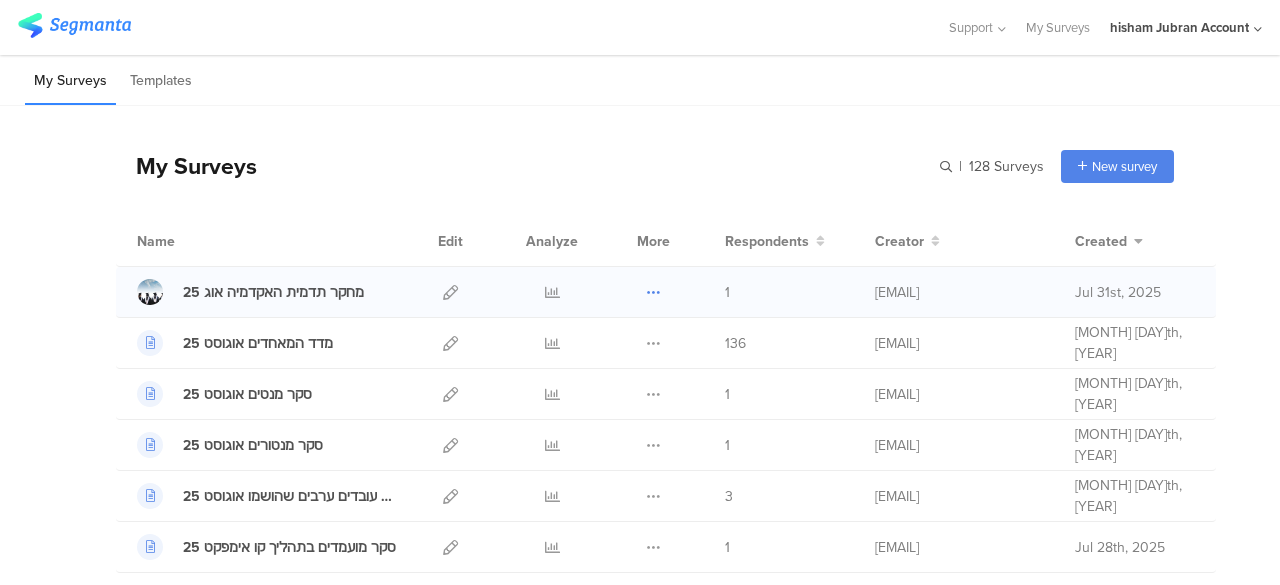 click at bounding box center [653, 292] 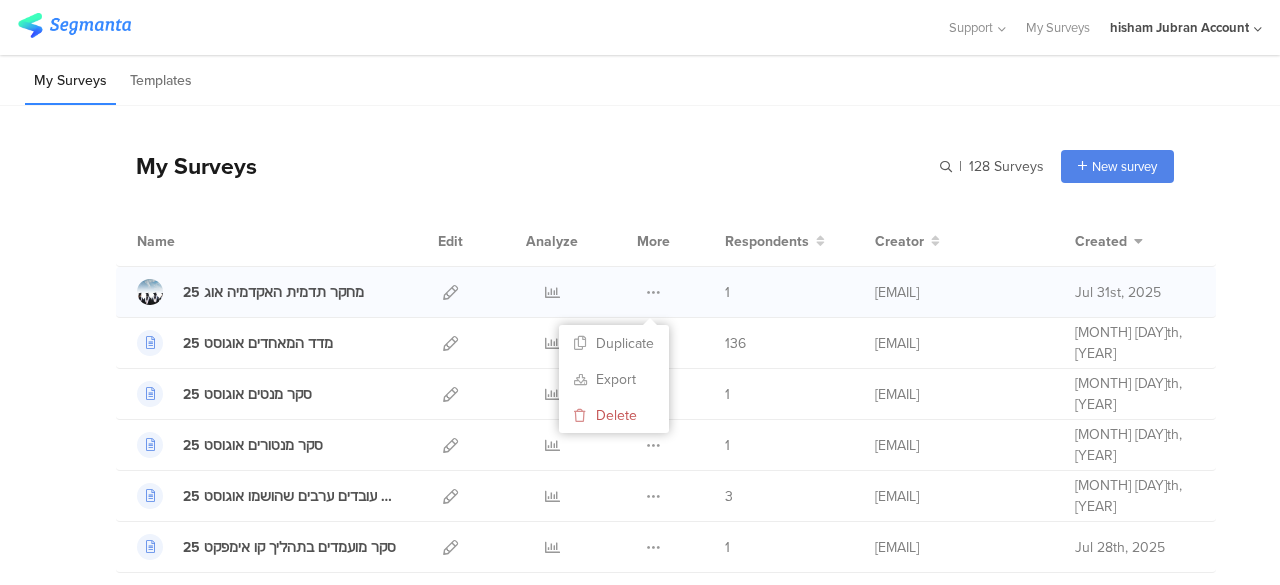 click on "מחקר תדמית האקדמיה אוג 25
Duplicate
Export
1" at bounding box center [666, 292] 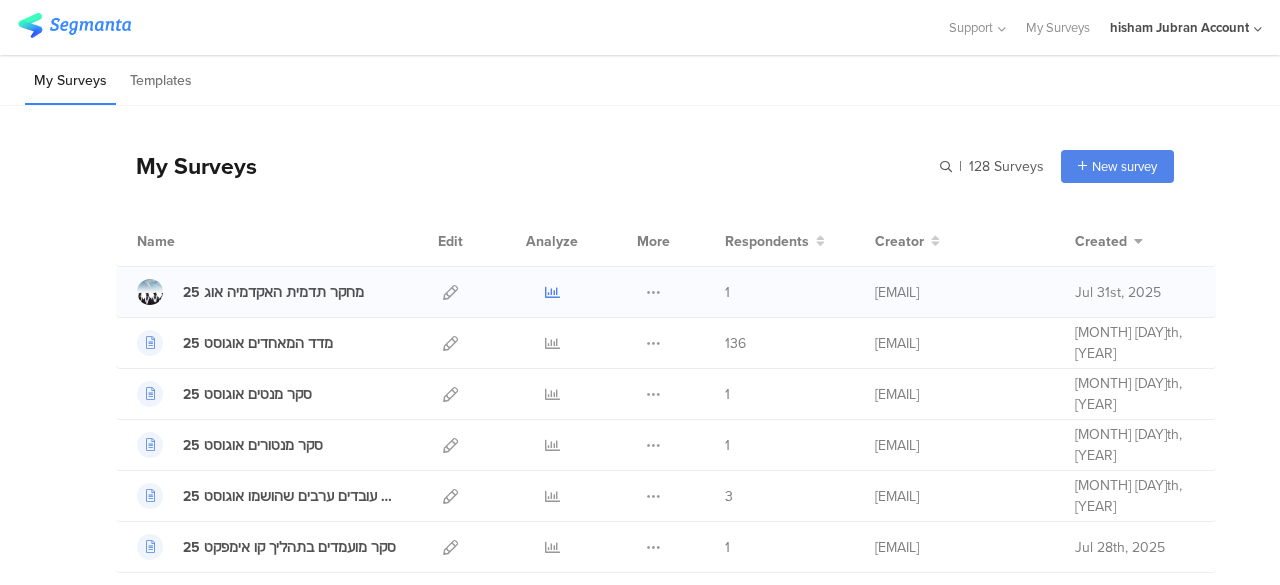click at bounding box center [552, 292] 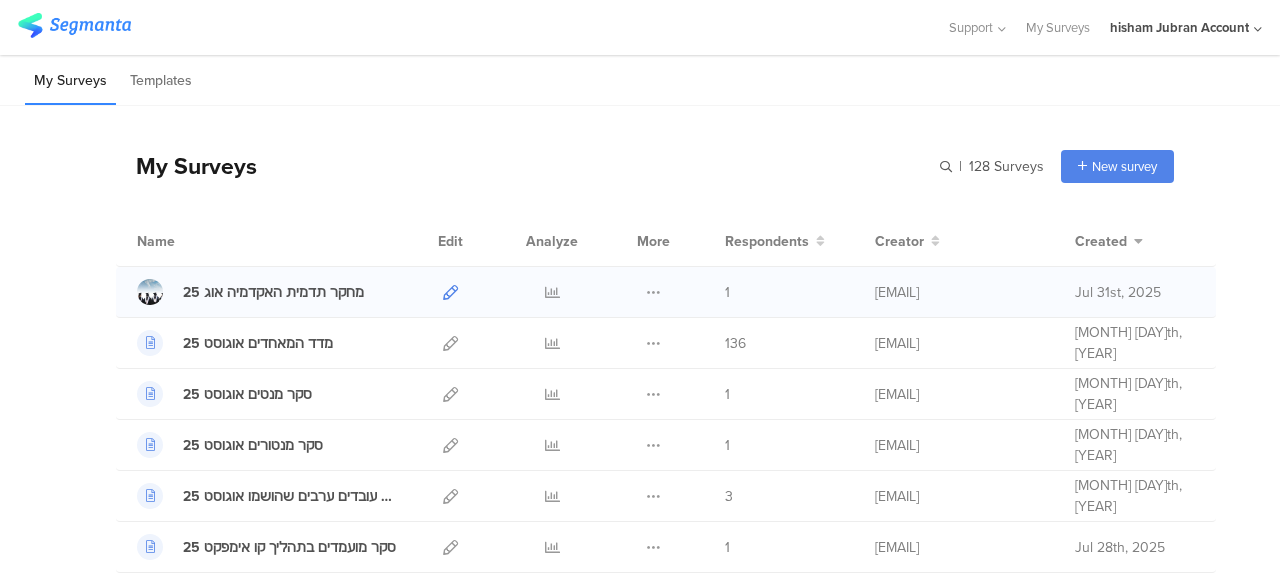 click at bounding box center [450, 292] 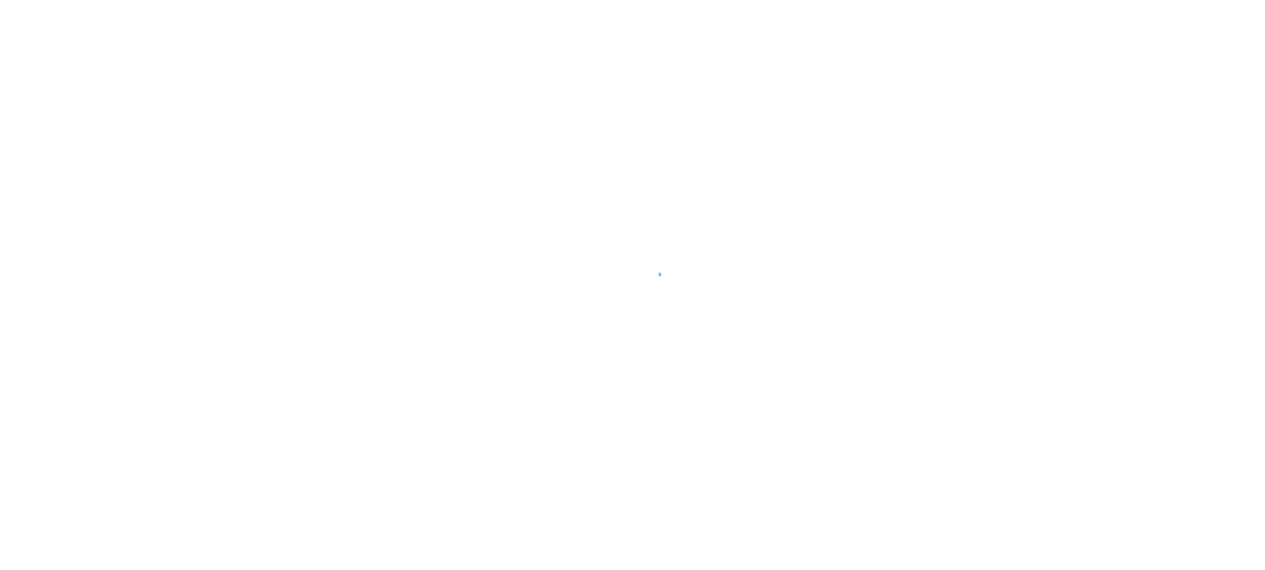 scroll, scrollTop: 0, scrollLeft: 0, axis: both 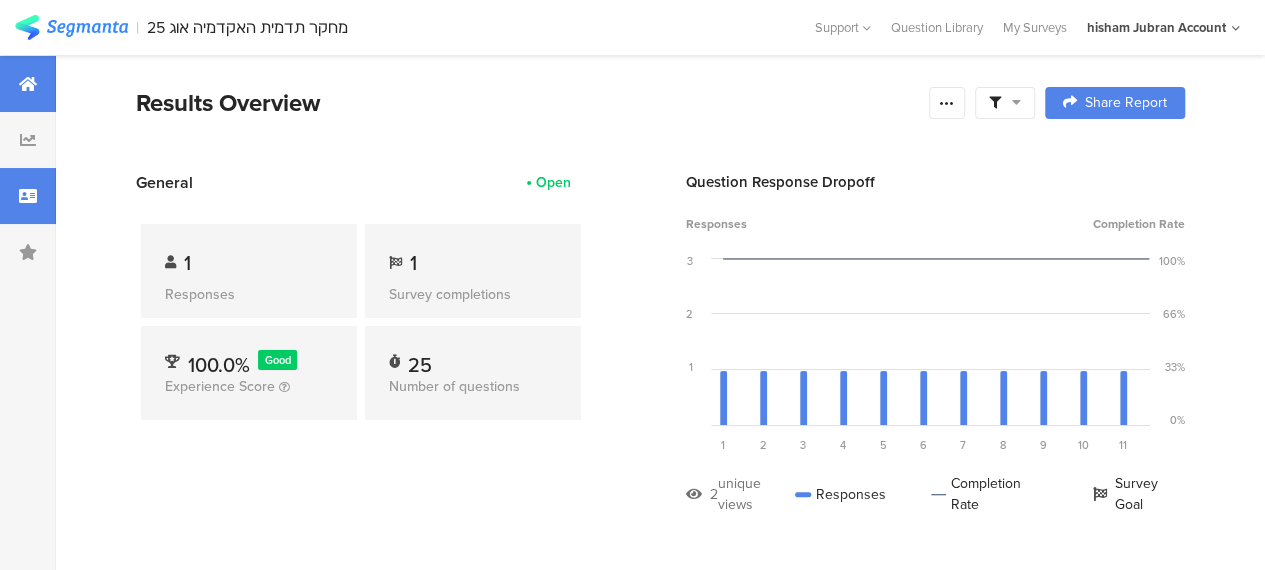 click at bounding box center (28, 196) 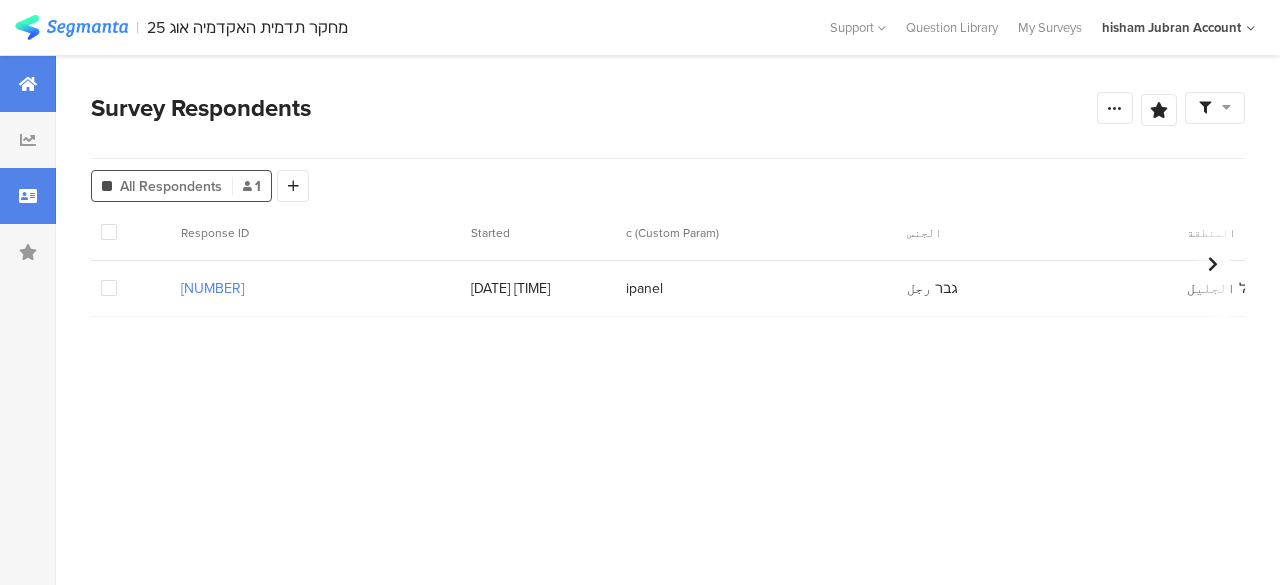 click at bounding box center (28, 84) 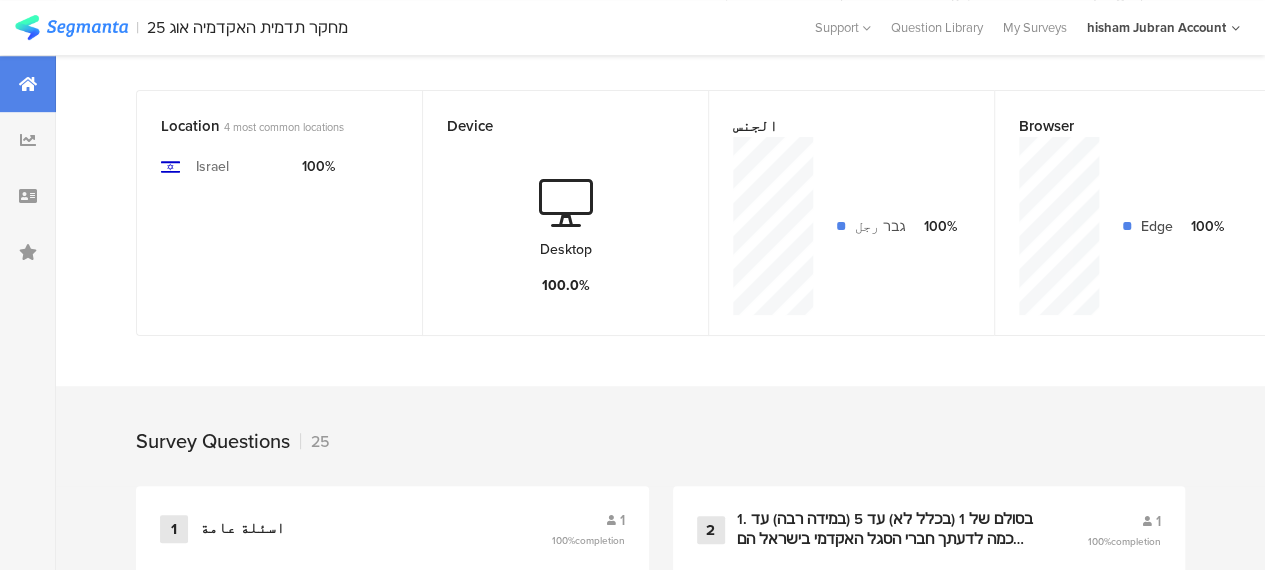 scroll, scrollTop: 0, scrollLeft: 0, axis: both 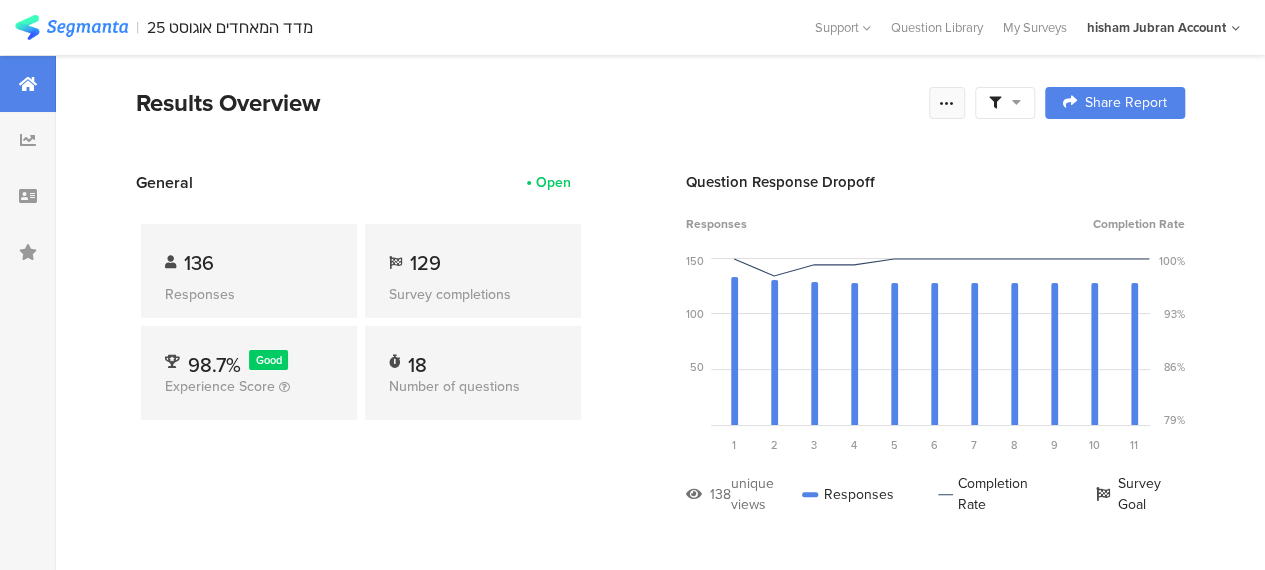 click at bounding box center (947, 103) 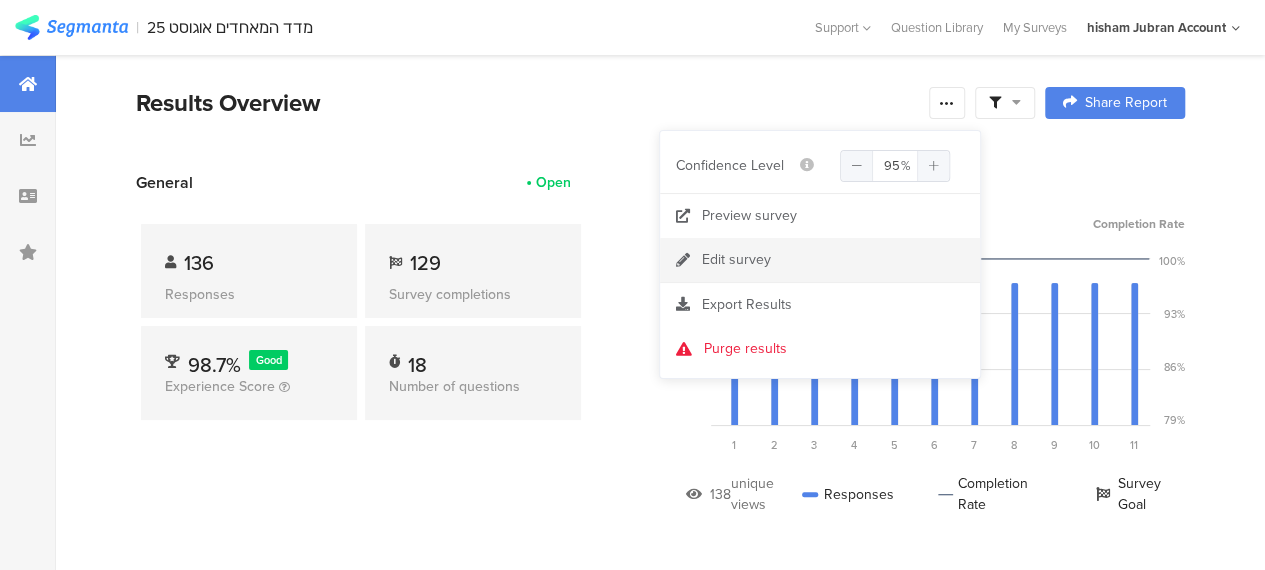 click on "Edit survey" at bounding box center [736, 260] 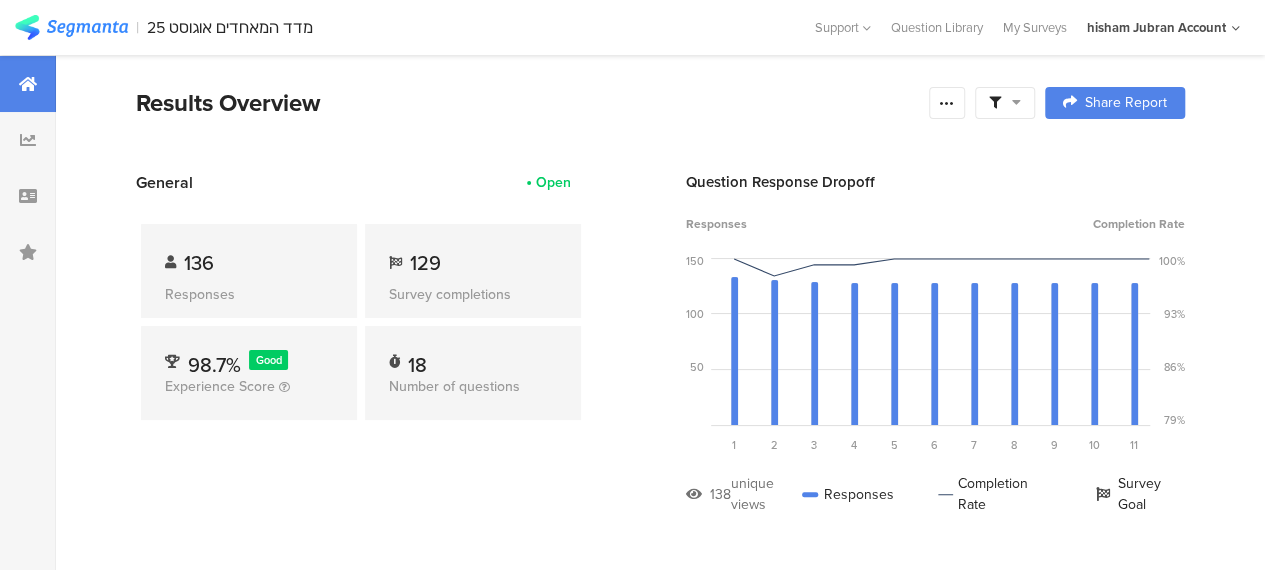 click on "Results Overview
Complete Responses Only
Edit Sample
Share Report
Share     Cancel
Share Report
Share Report" at bounding box center [660, 128] 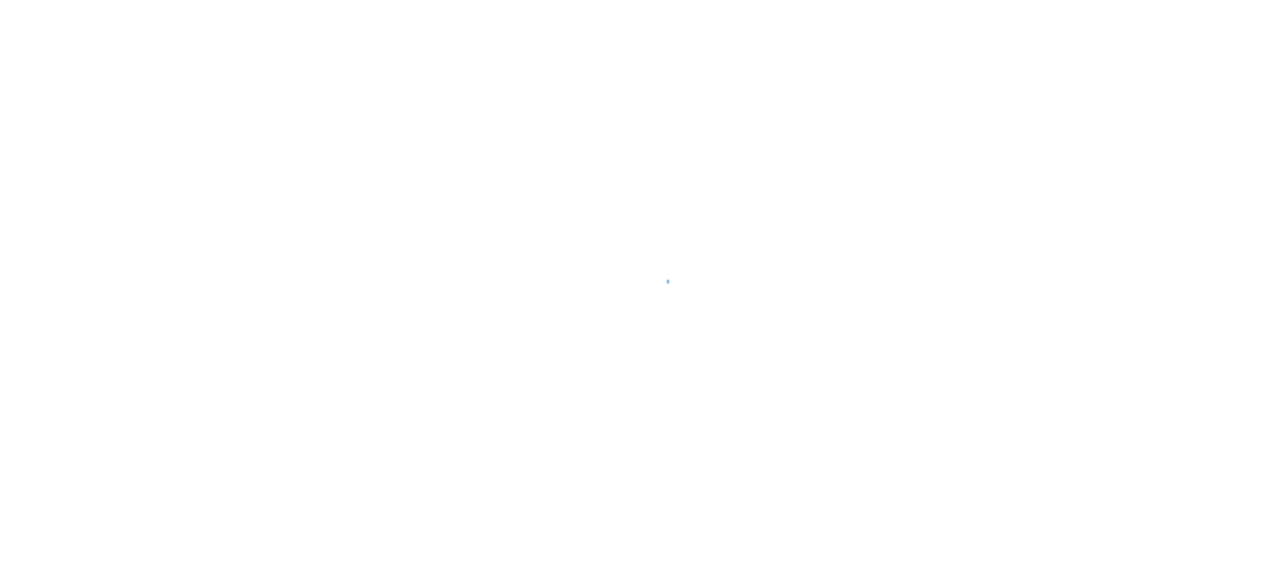 scroll, scrollTop: 0, scrollLeft: 0, axis: both 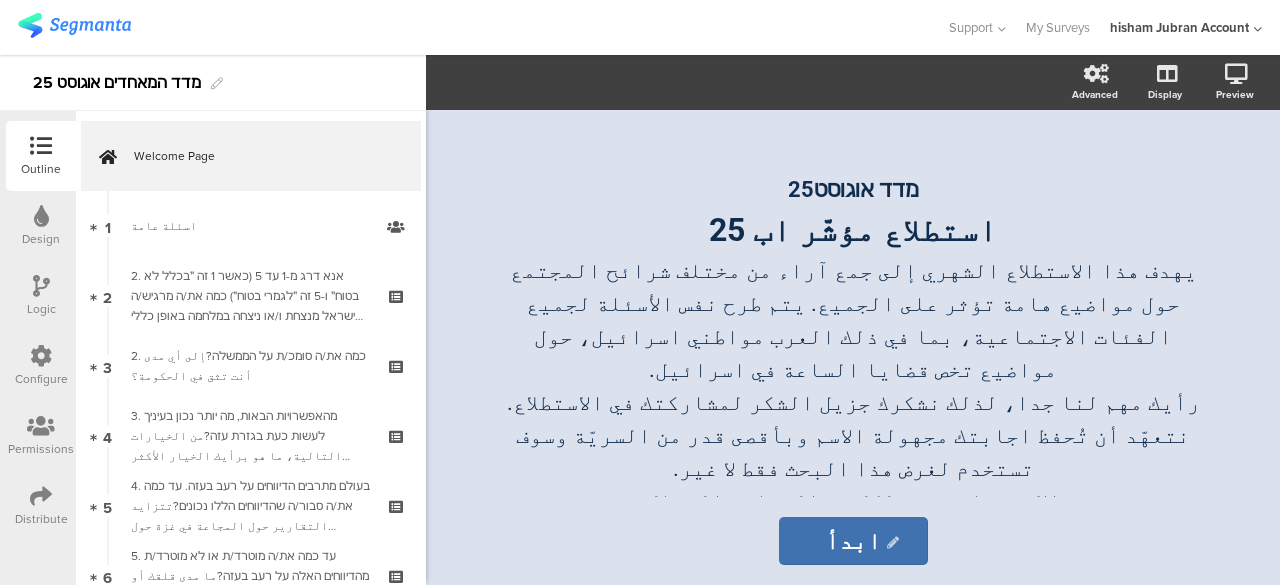 click on "Distribute" at bounding box center [41, 506] 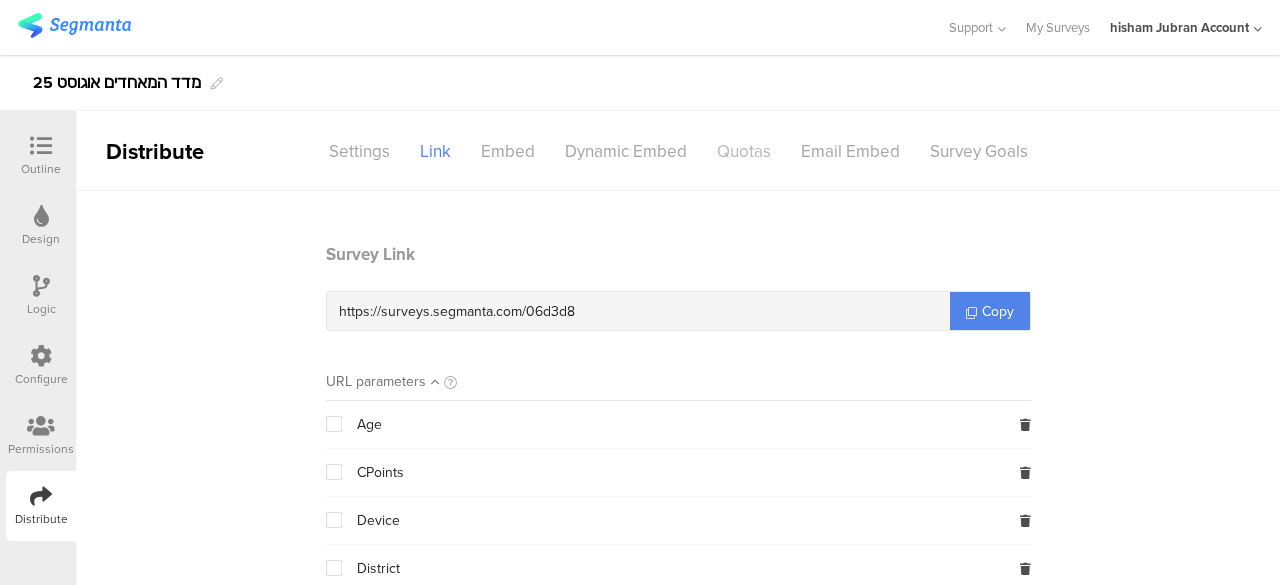 click on "Quotas" at bounding box center [744, 151] 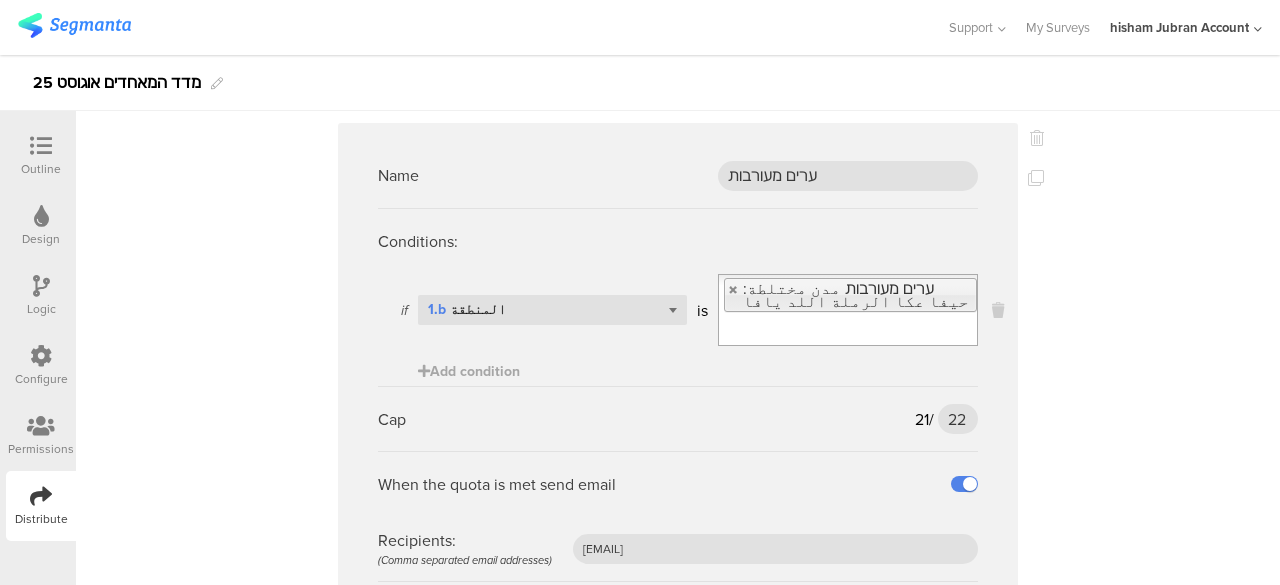 scroll, scrollTop: 8037, scrollLeft: 0, axis: vertical 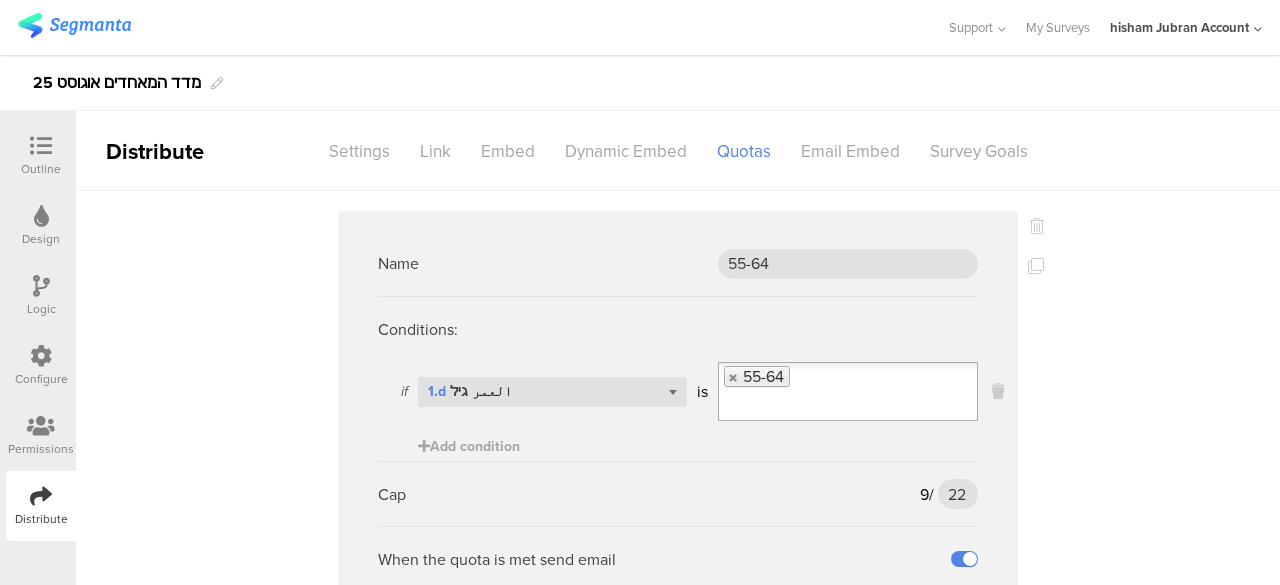 click at bounding box center (41, 146) 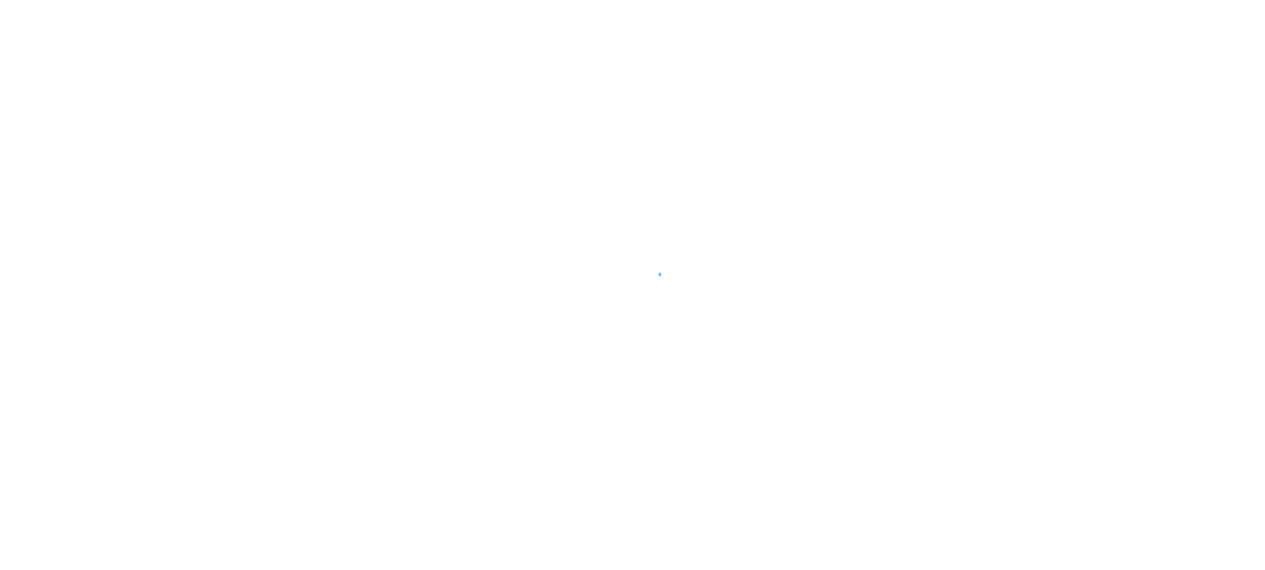 scroll, scrollTop: 0, scrollLeft: 0, axis: both 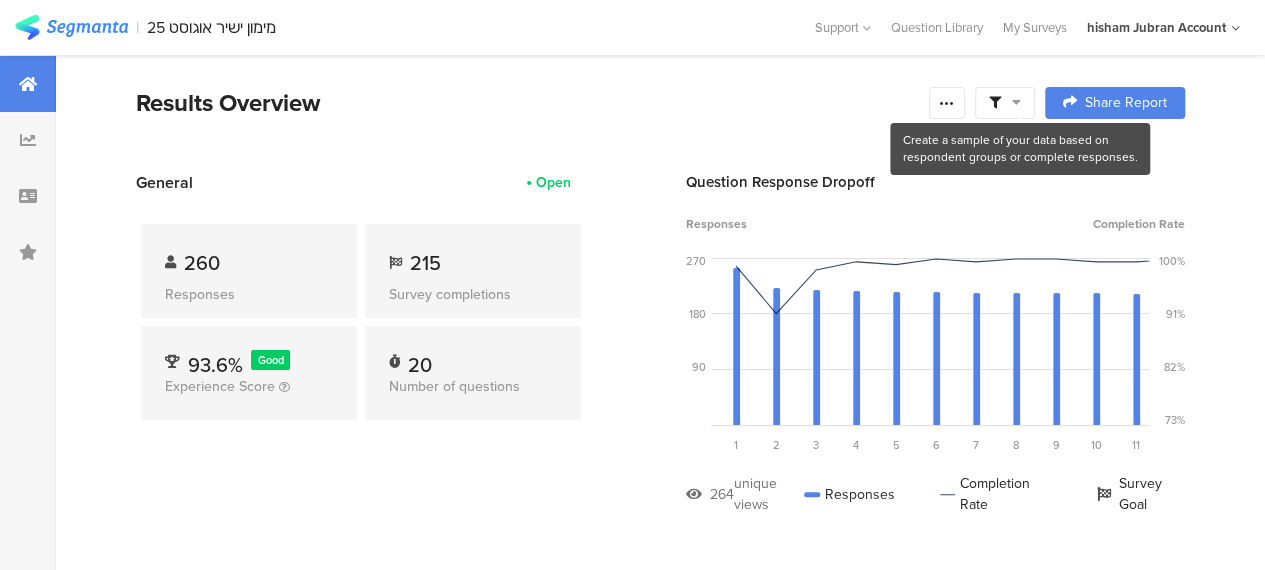 click at bounding box center [1016, 102] 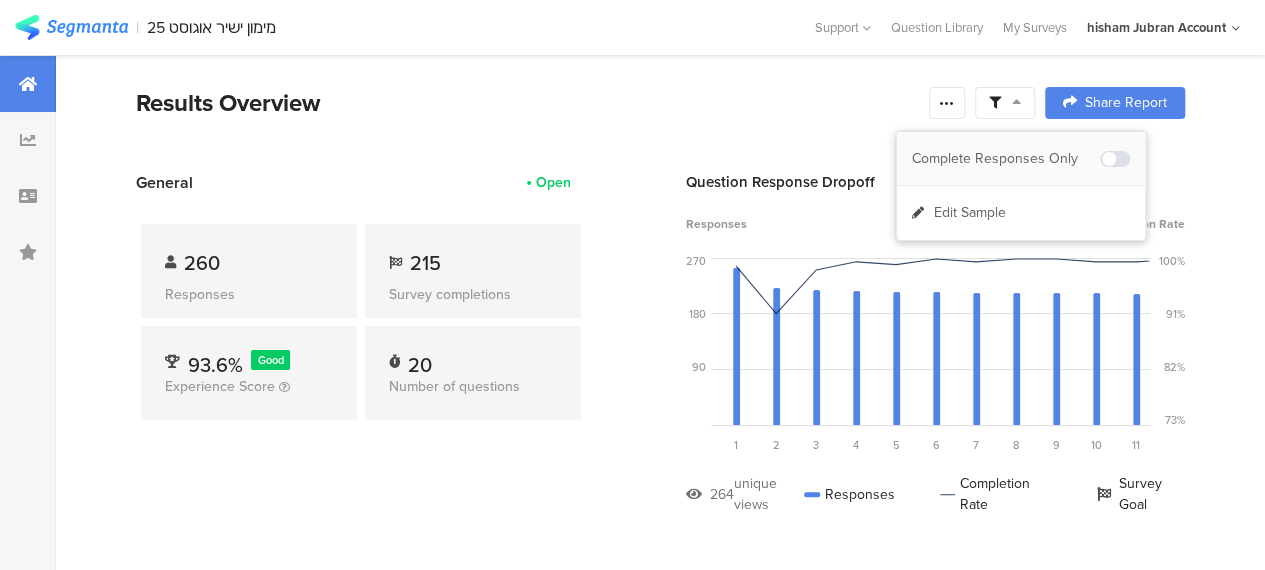 click on "Complete Responses Only" at bounding box center [1006, 159] 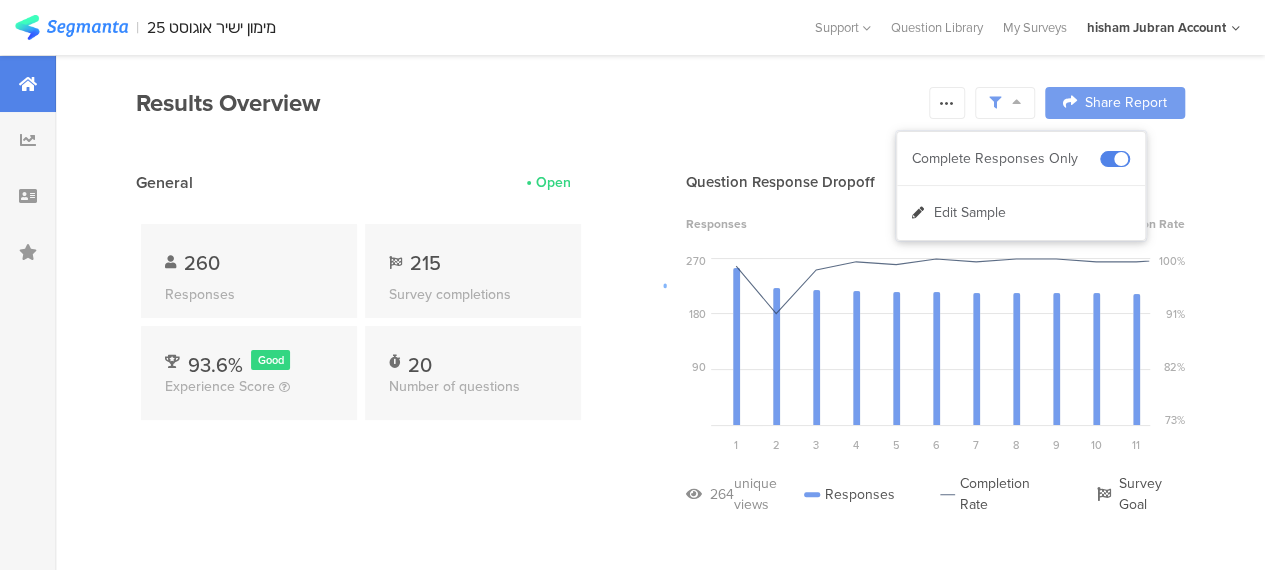 click at bounding box center [632, 285] 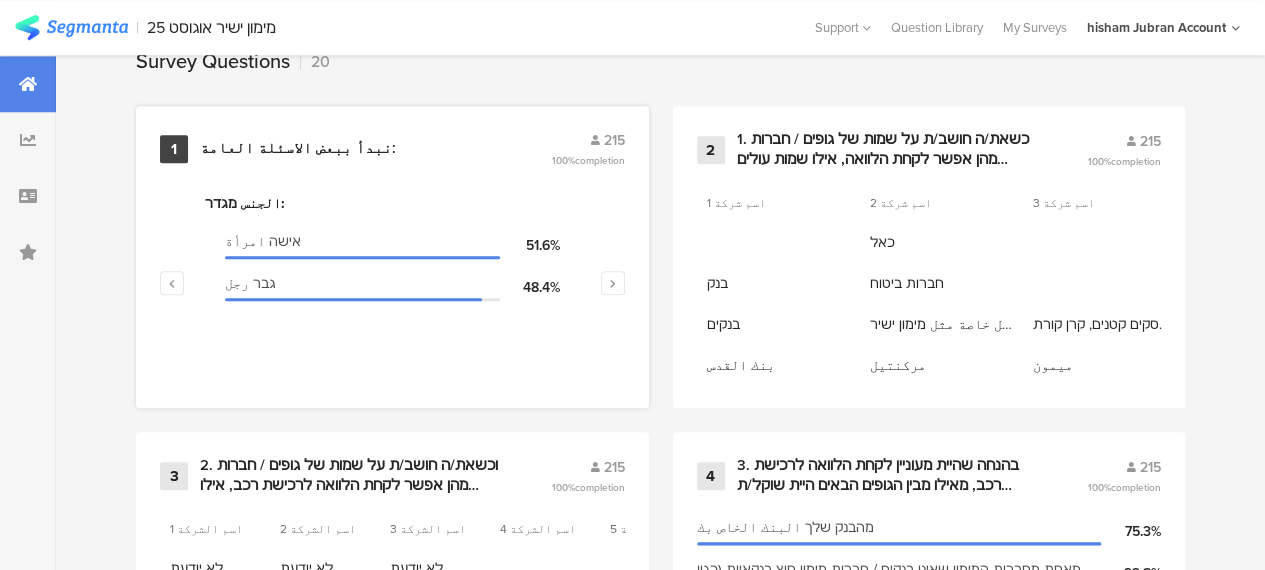 scroll, scrollTop: 800, scrollLeft: 0, axis: vertical 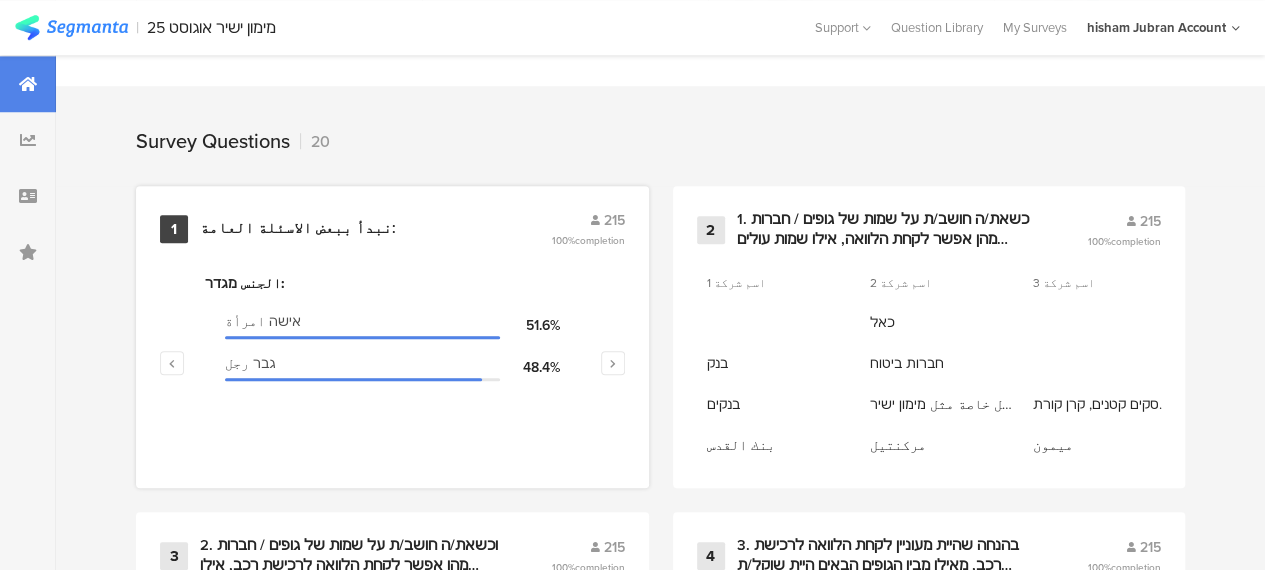 click on "نبدأ ببعض الاسئلة العامة:" at bounding box center [298, 229] 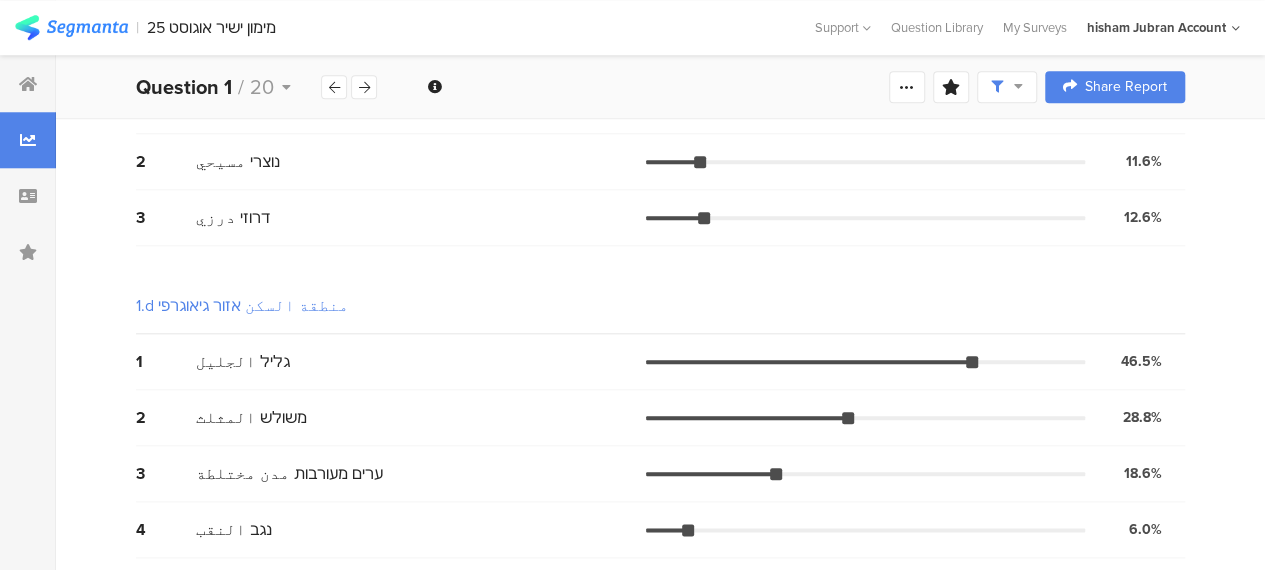 scroll, scrollTop: 910, scrollLeft: 0, axis: vertical 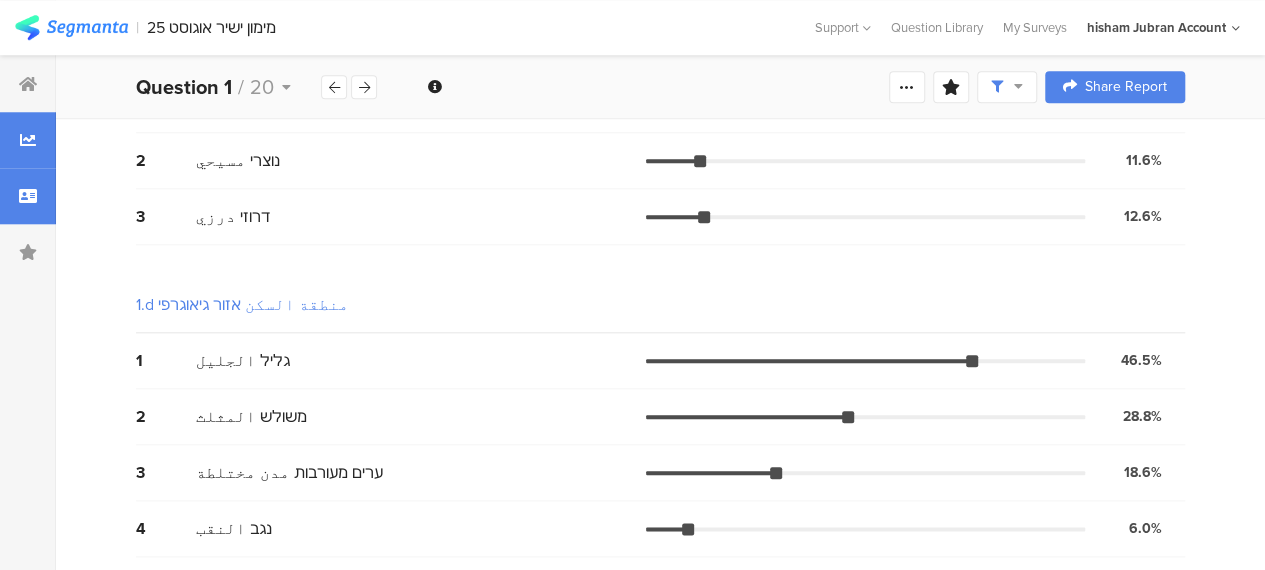 click at bounding box center (28, 196) 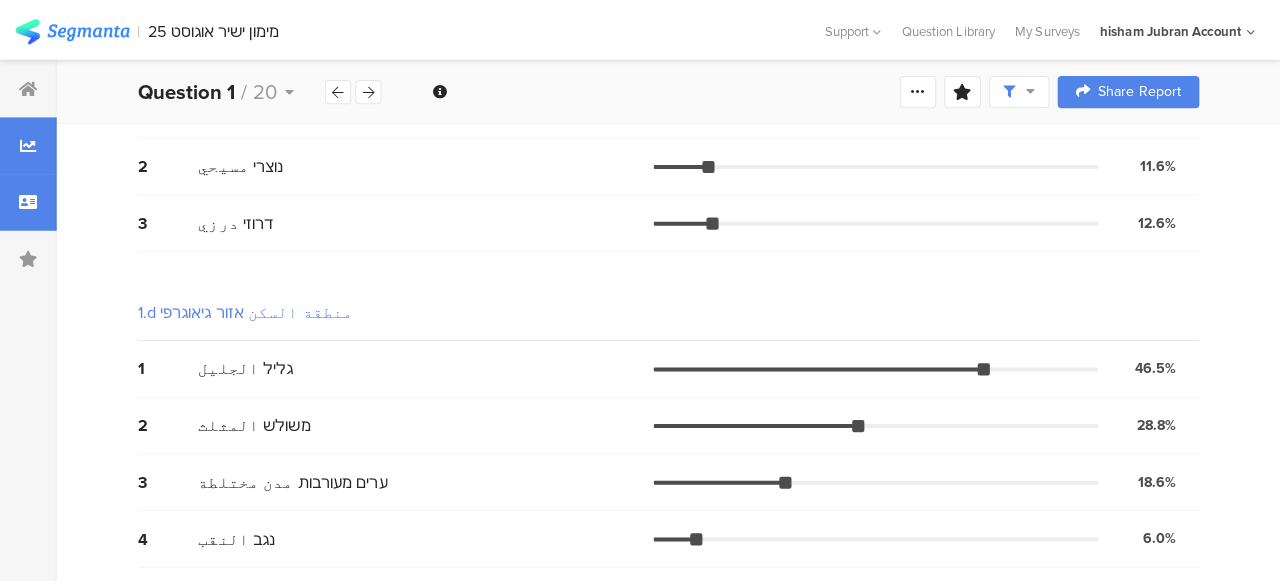 scroll, scrollTop: 0, scrollLeft: 0, axis: both 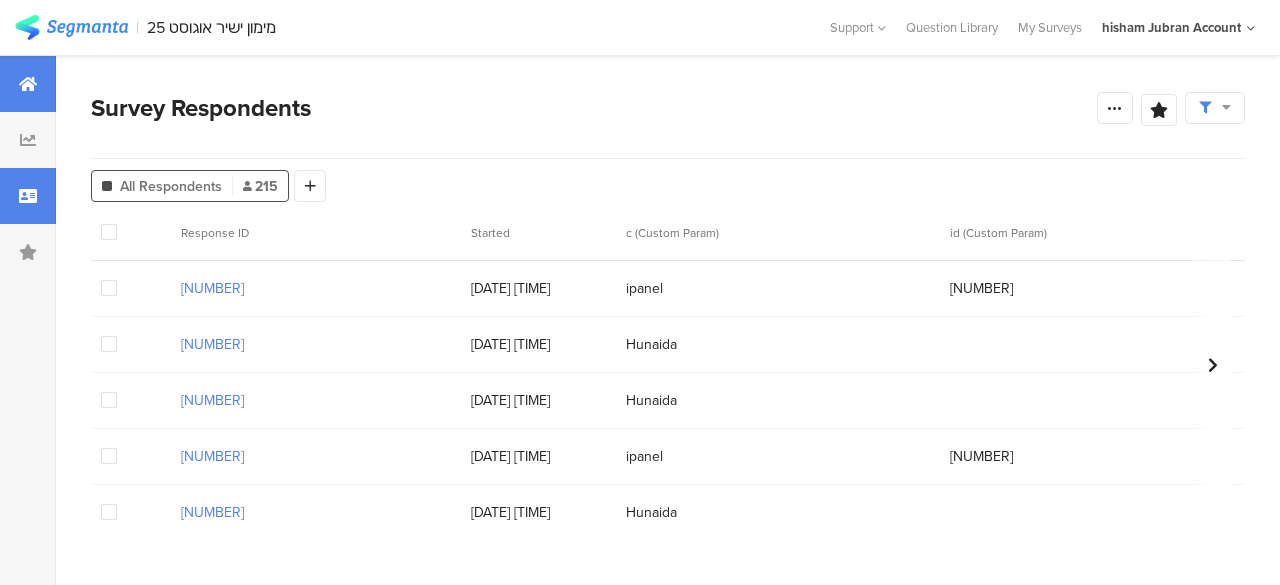 click at bounding box center [28, 84] 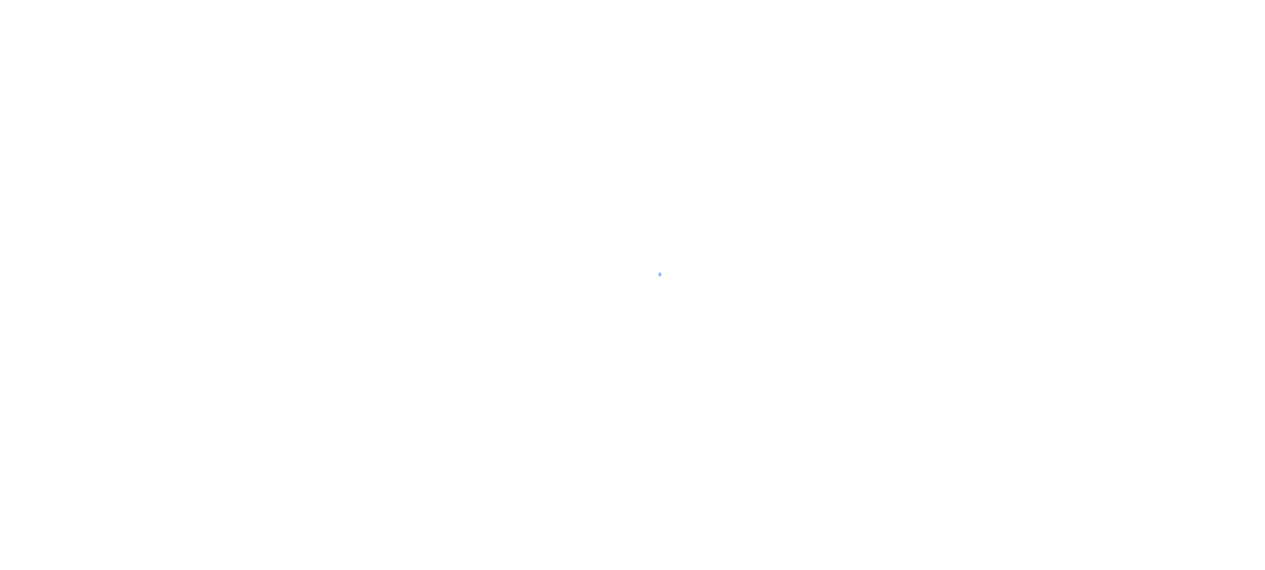 scroll, scrollTop: 0, scrollLeft: 0, axis: both 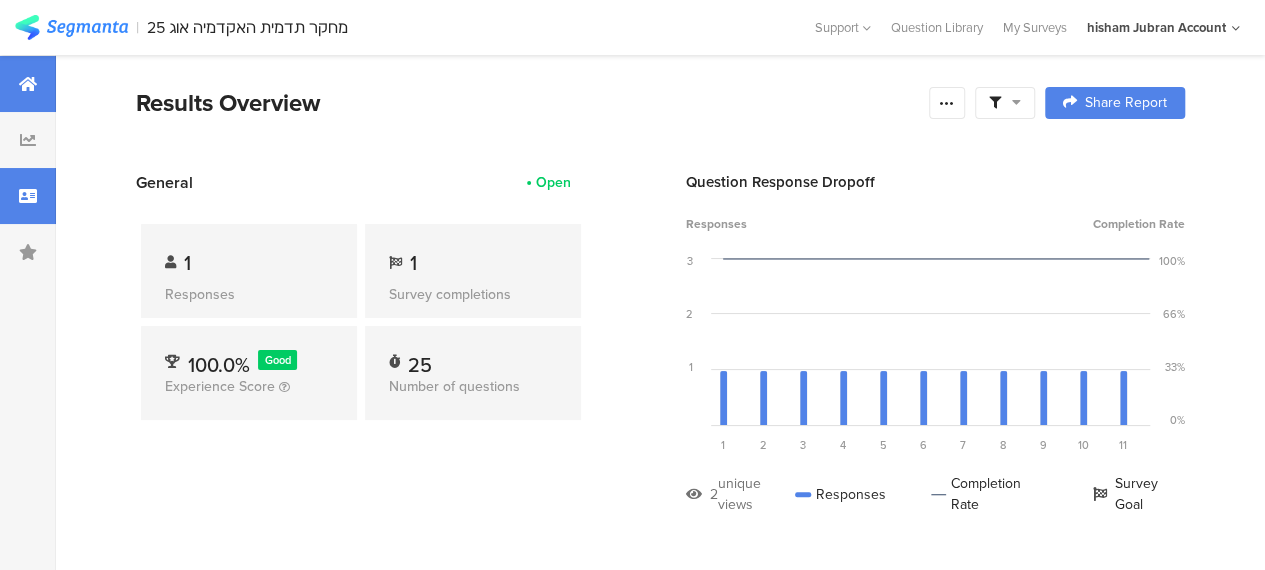 click at bounding box center (28, 196) 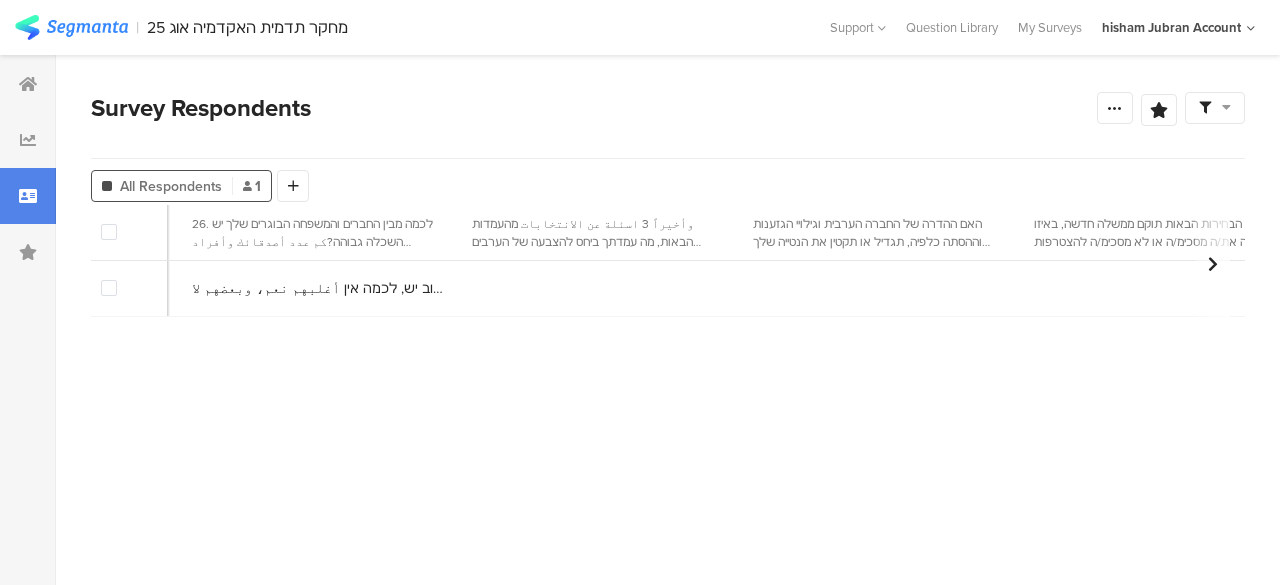 scroll, scrollTop: 0, scrollLeft: 10306, axis: horizontal 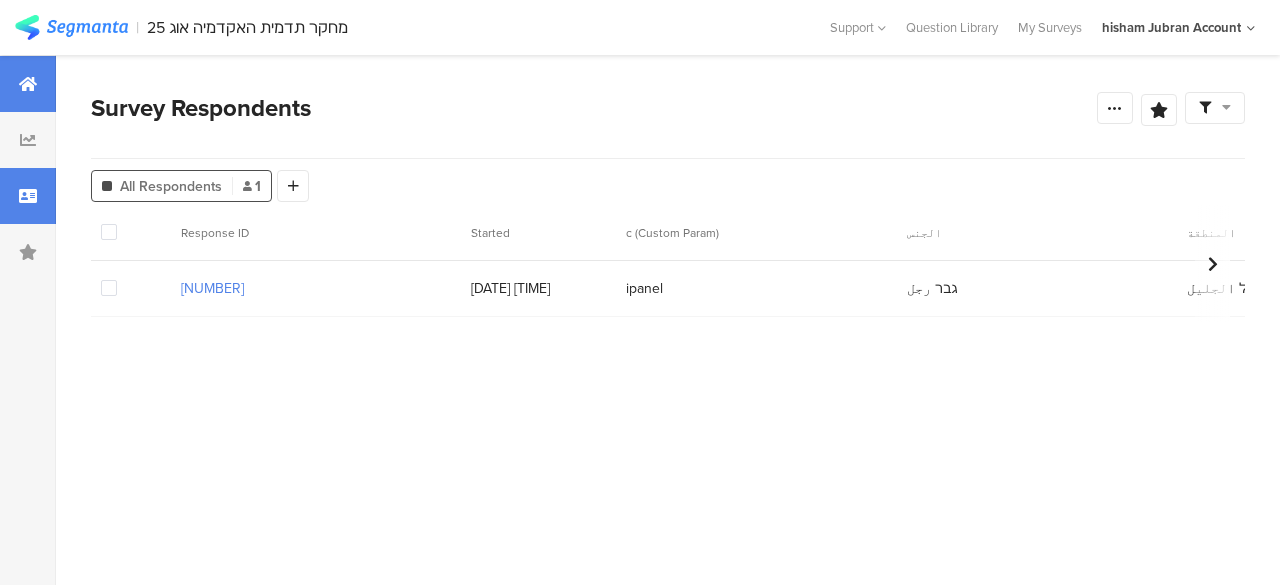 click at bounding box center [28, 84] 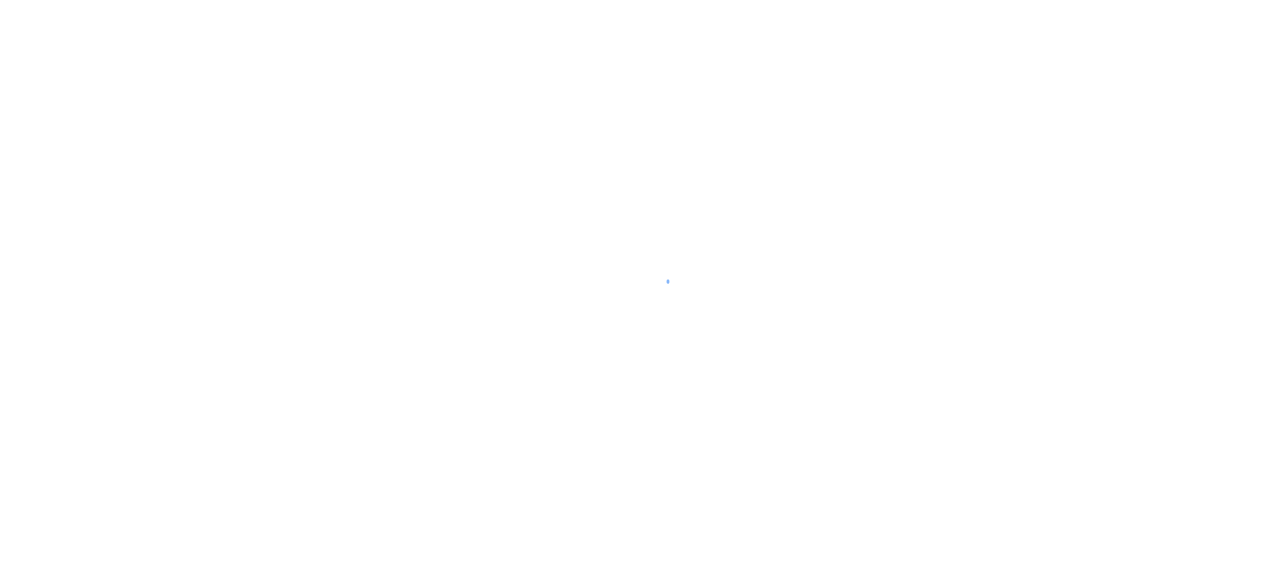 scroll, scrollTop: 0, scrollLeft: 0, axis: both 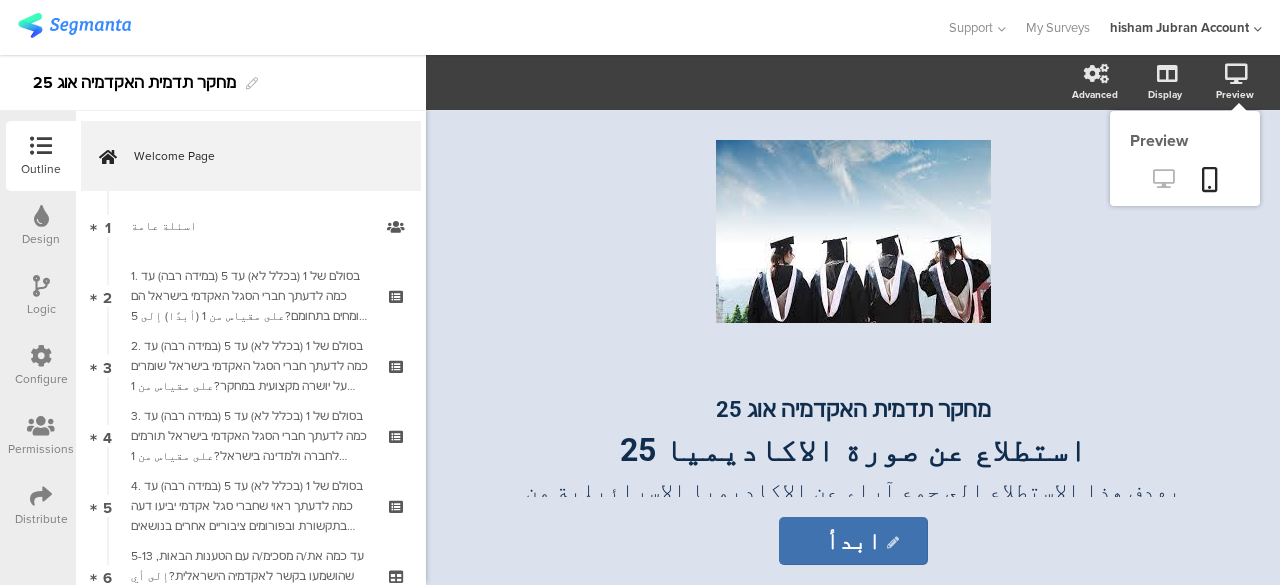 click 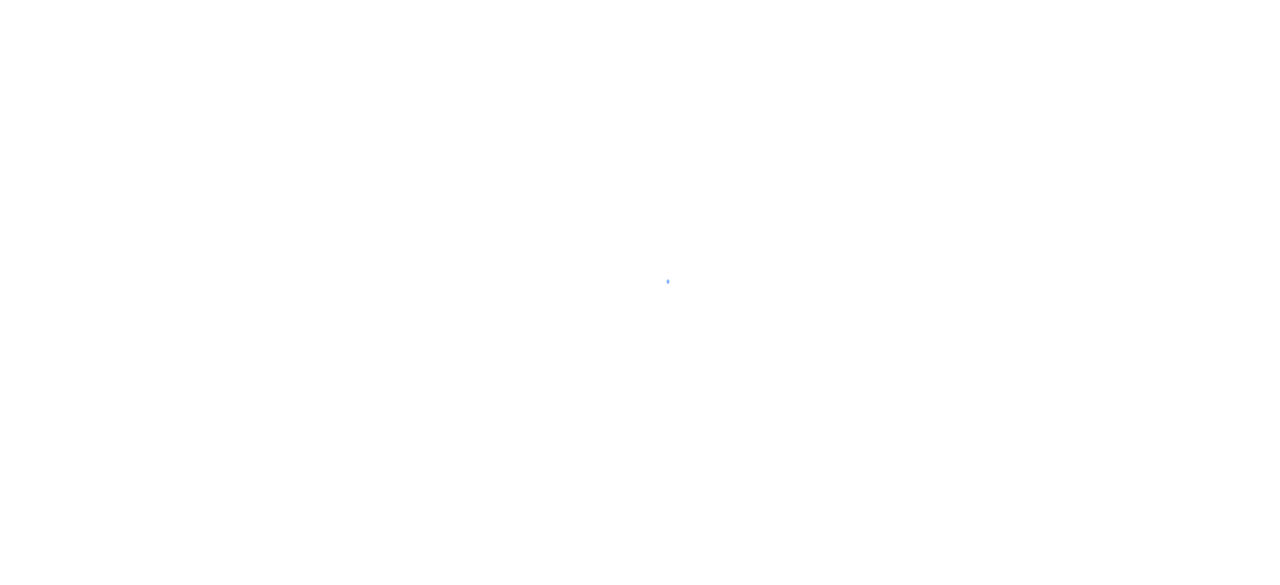 scroll, scrollTop: 0, scrollLeft: 0, axis: both 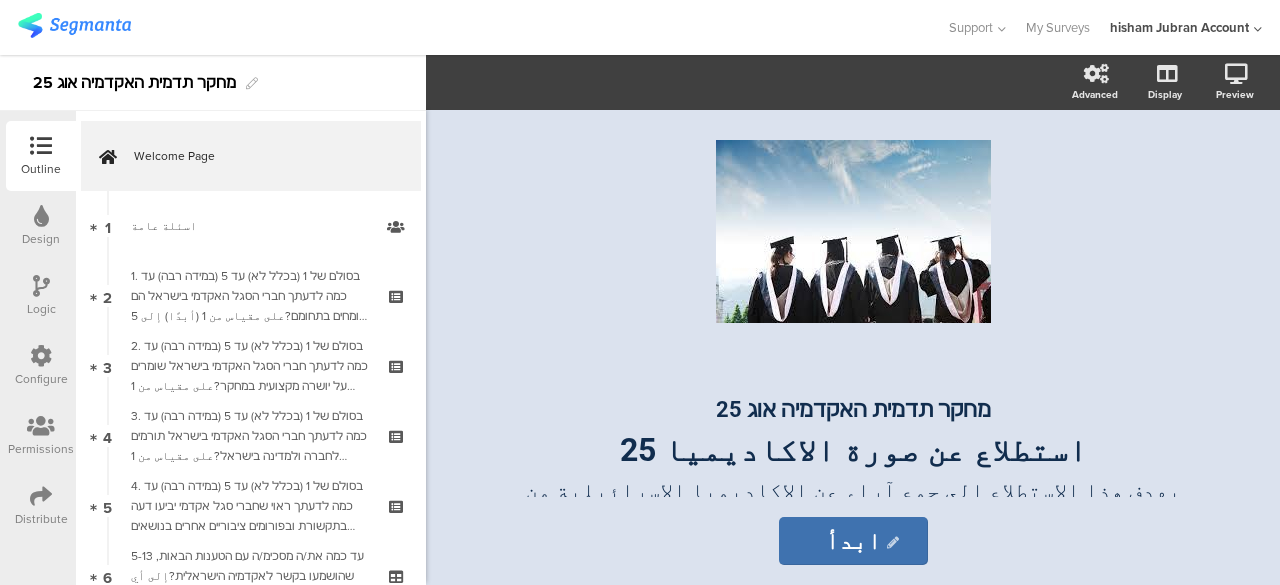 click on "Distribute" at bounding box center (41, 506) 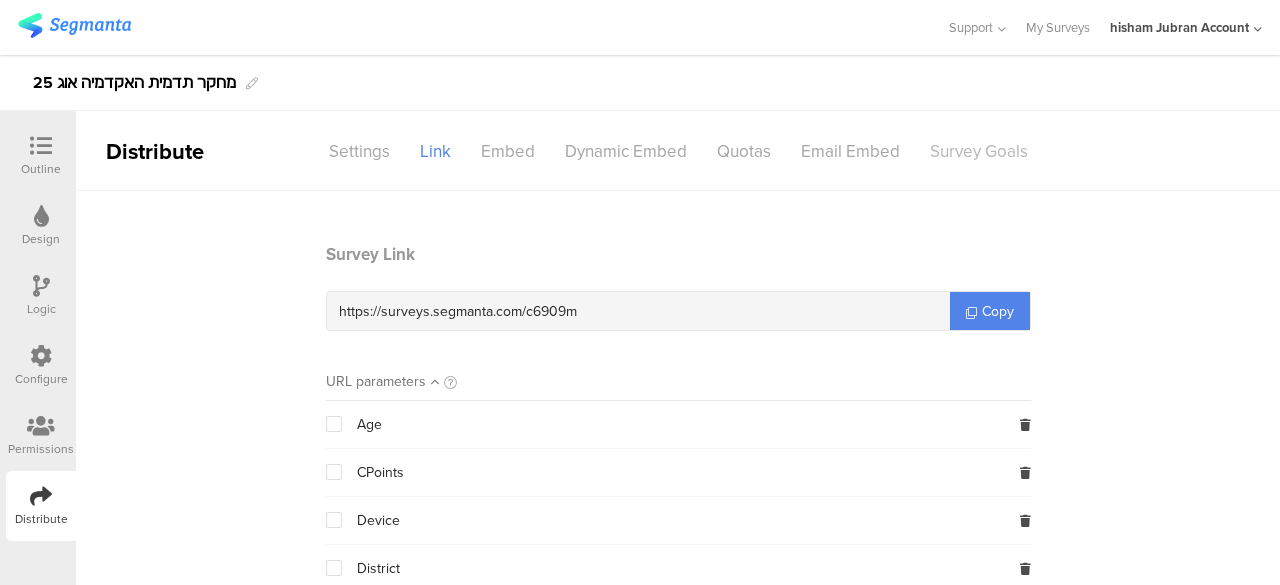 click on "Survey Goals" at bounding box center [979, 151] 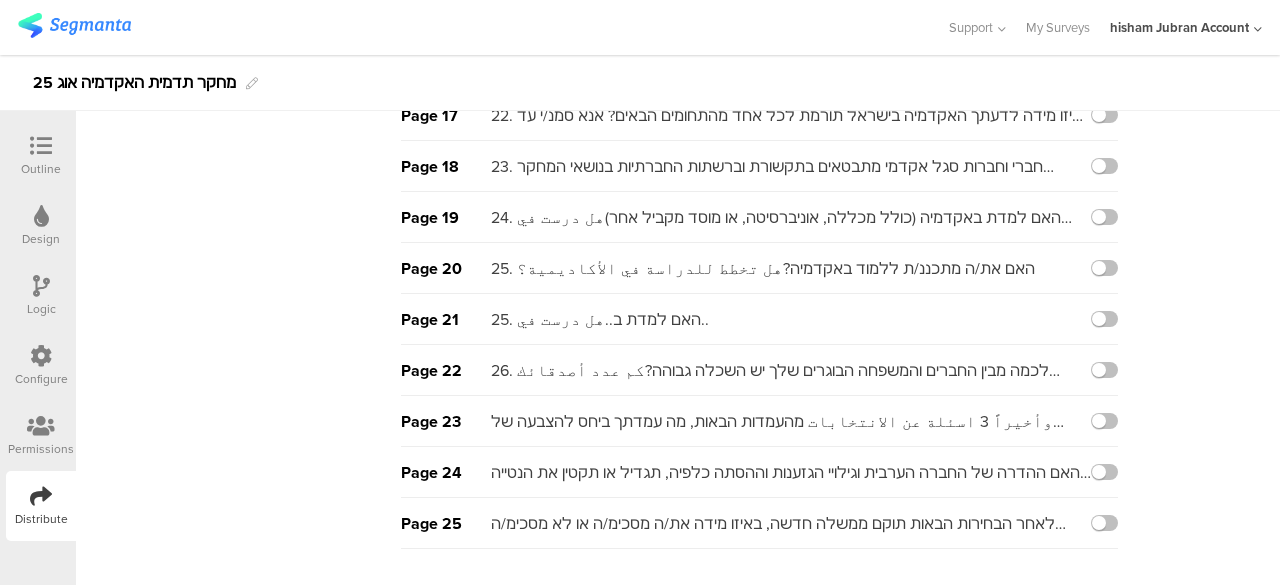scroll, scrollTop: 1063, scrollLeft: 0, axis: vertical 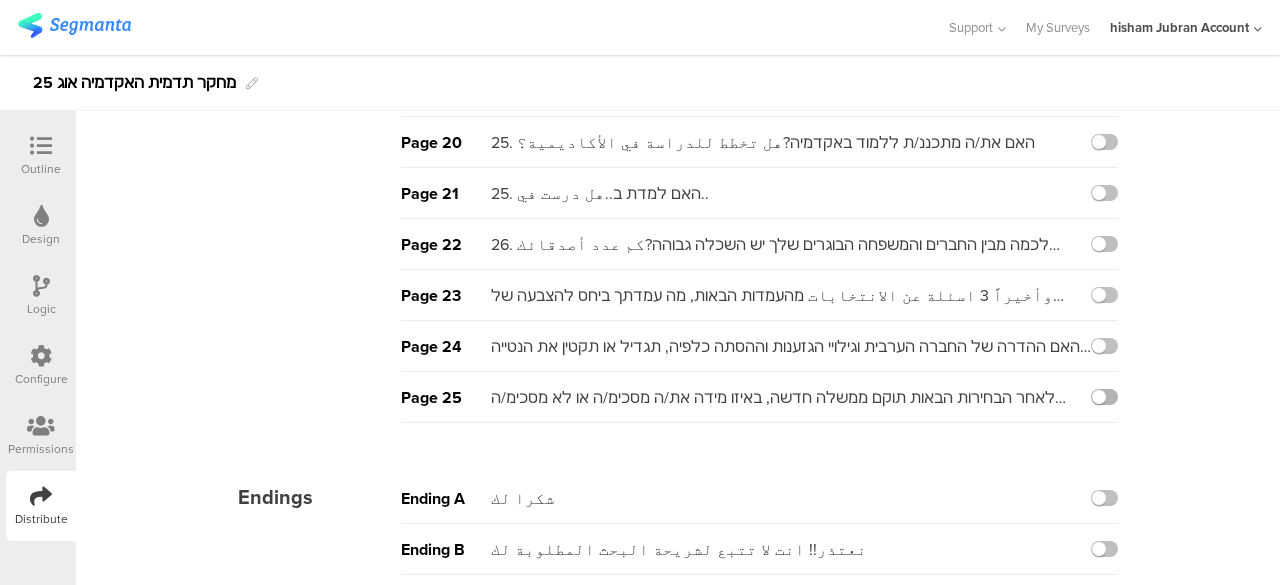click at bounding box center (1104, 397) 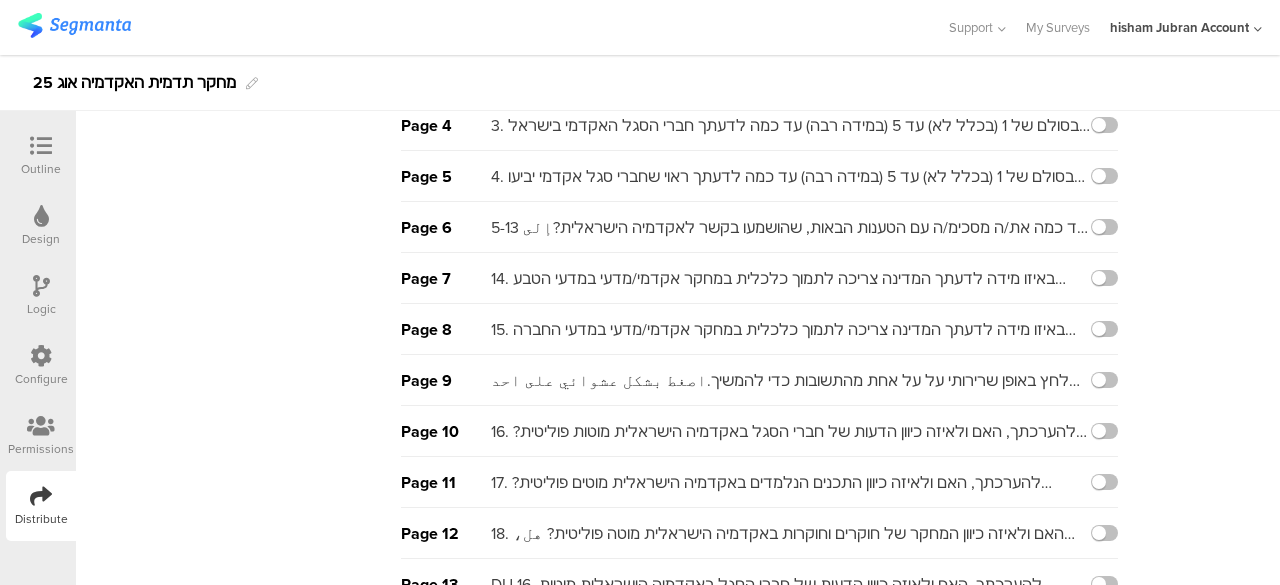 scroll, scrollTop: 0, scrollLeft: 0, axis: both 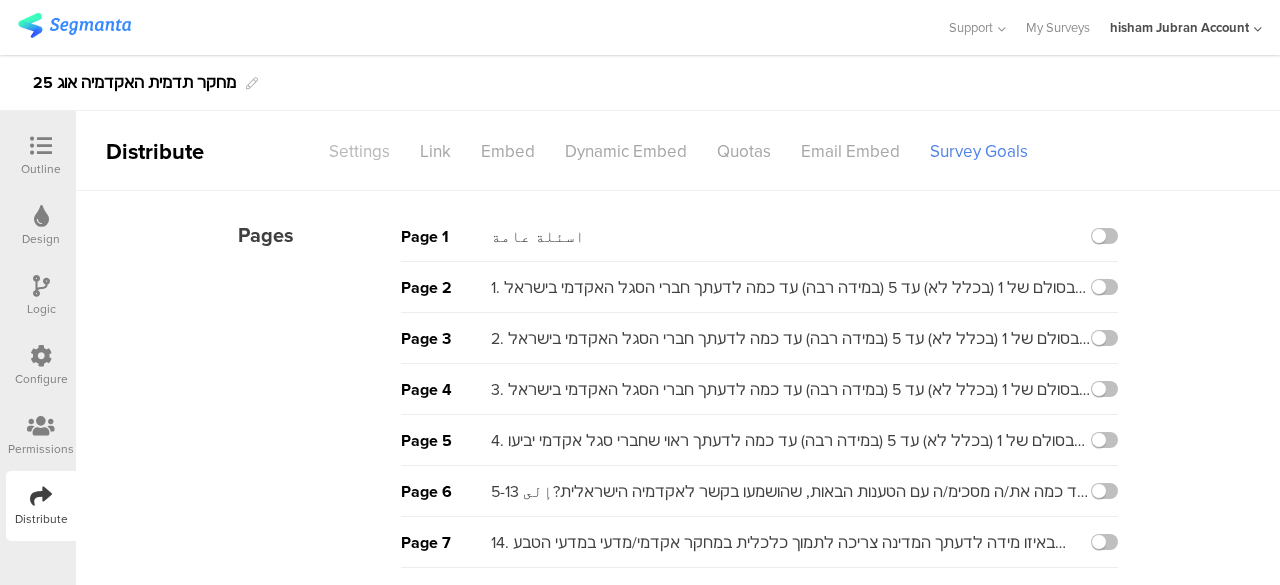 click on "Settings" at bounding box center (359, 151) 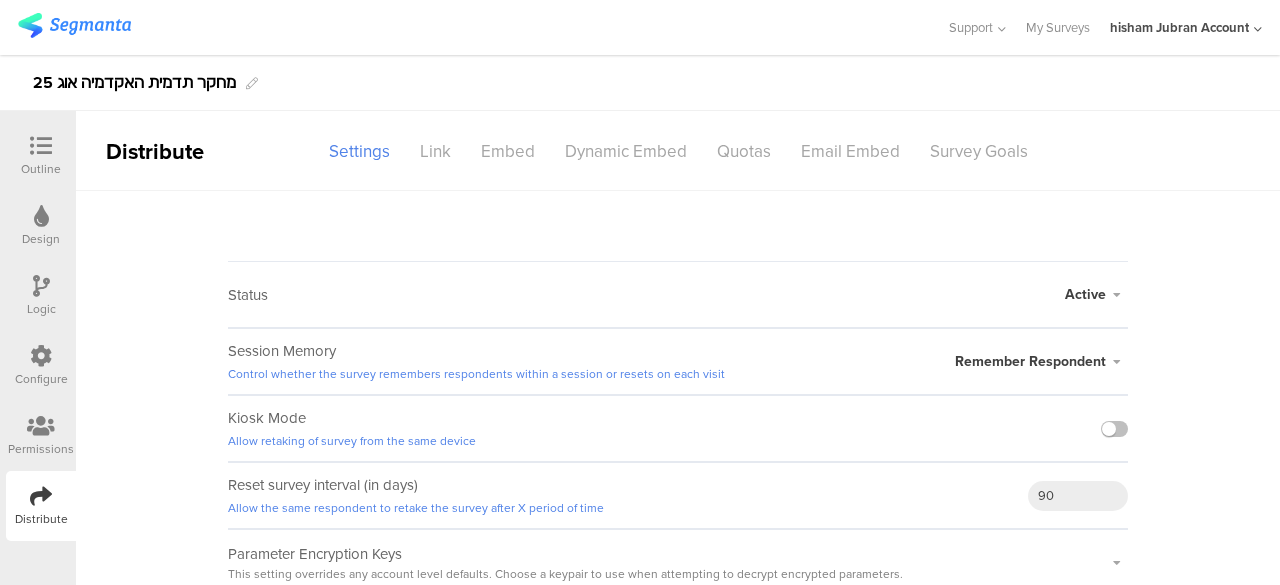 click on "Kiosk Mode Allow retaking of survey from the same device" at bounding box center (678, 428) 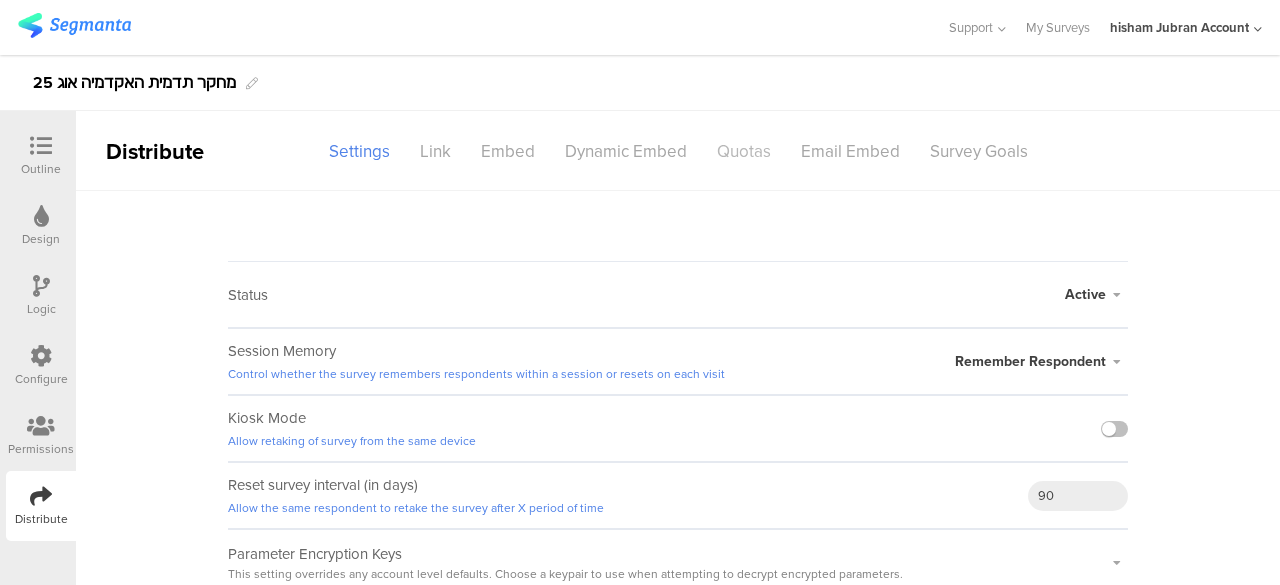 click on "Quotas" at bounding box center [744, 151] 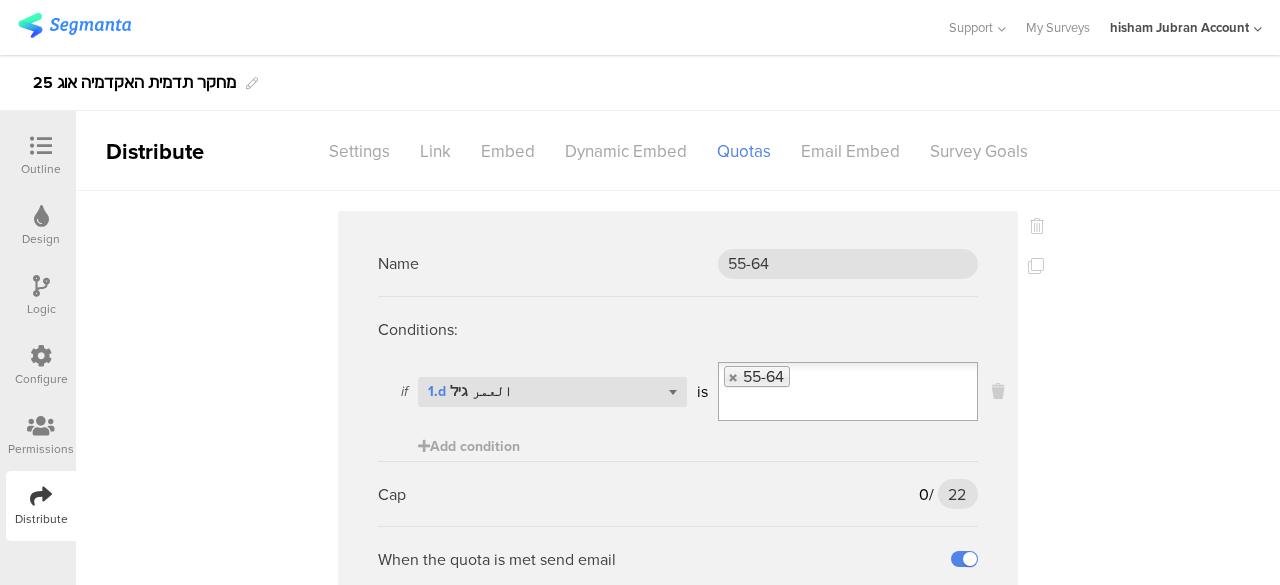 click on "Name
55-64
Conditions:
if
Select question...   1.d العمر גיל
is
55-64
Add condition
Cap
0
/
22
22
When the quota is met send email
Recipients:  (Comma separated email addresses)
afkar2005@gmail.com
Over quota destination
Ending B
Name
משולש
Conditions:
if
Select question...   1.b المنطقة
is
משולש المثلث
Add condition
Cap
0
/
50
50
When the quota is met send email" at bounding box center [678, 4514] 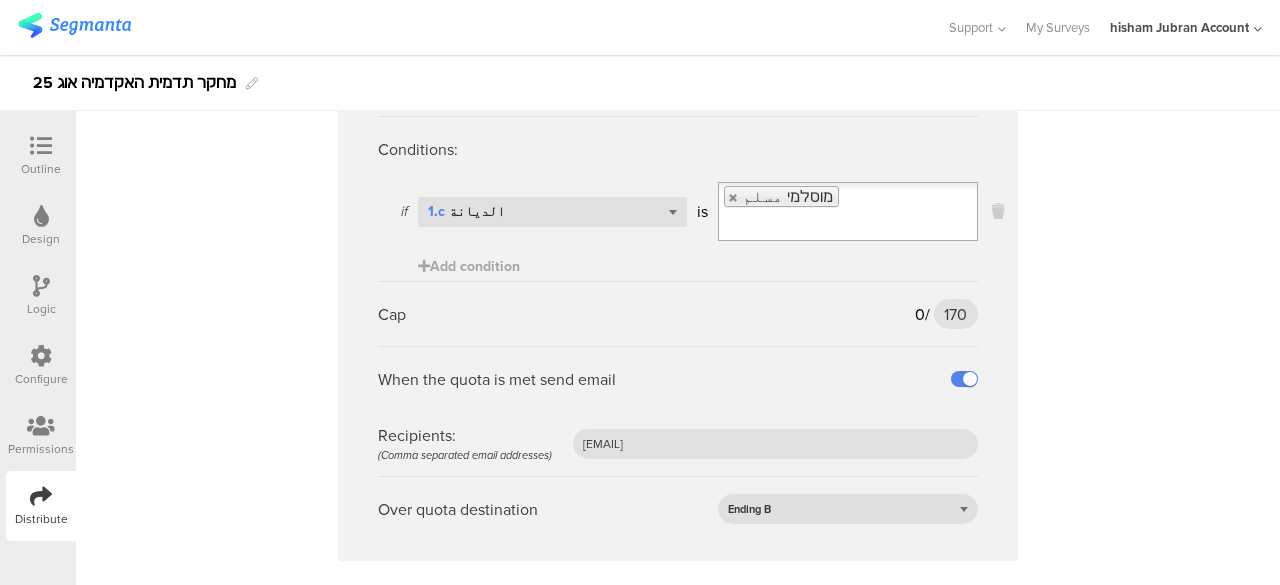scroll, scrollTop: 3700, scrollLeft: 0, axis: vertical 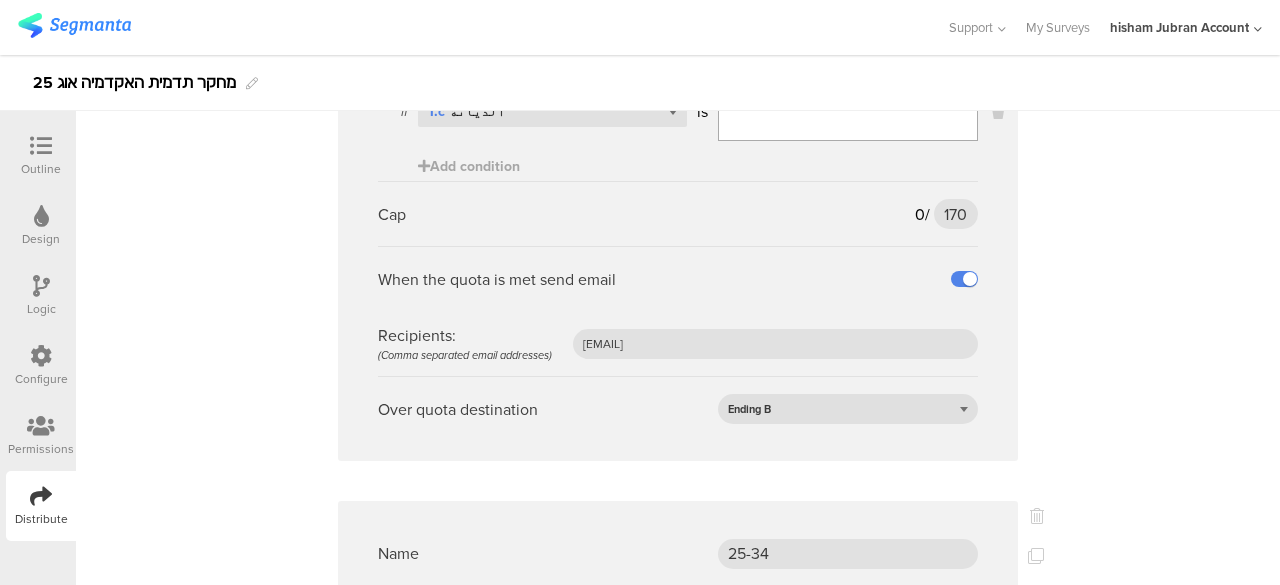 click at bounding box center [41, 146] 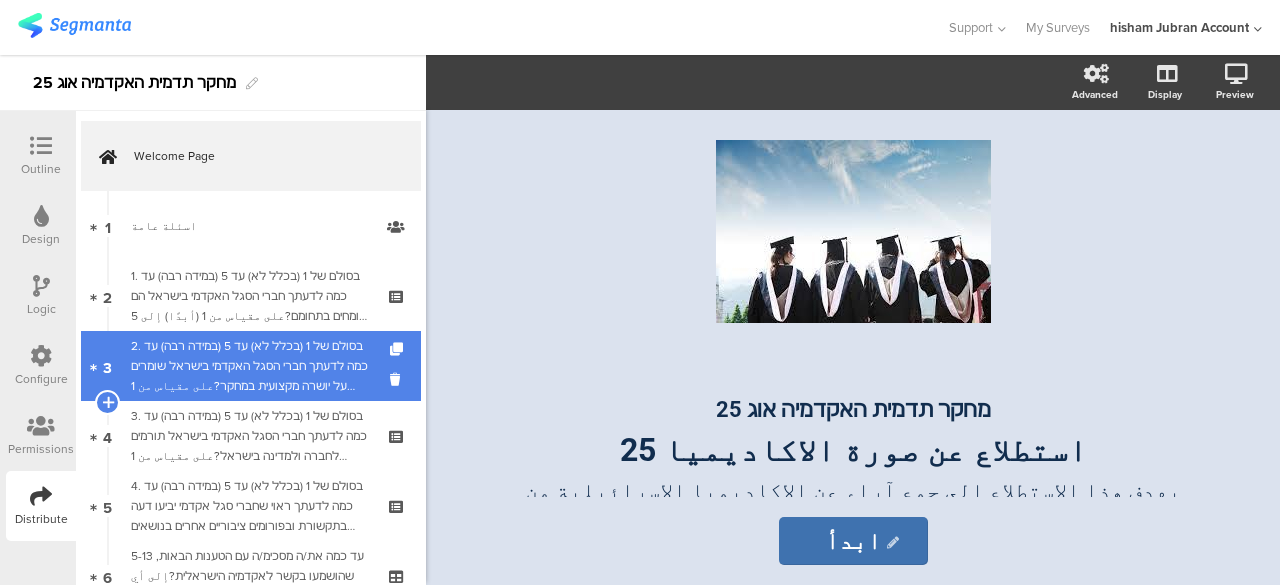 scroll, scrollTop: 0, scrollLeft: 0, axis: both 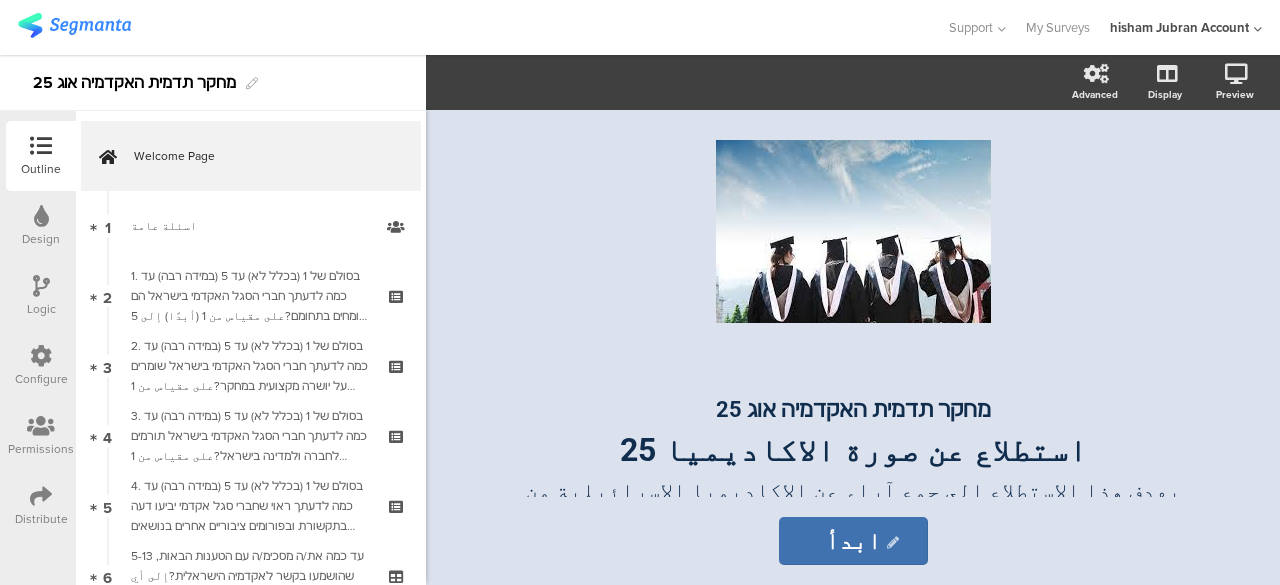 click at bounding box center (41, 286) 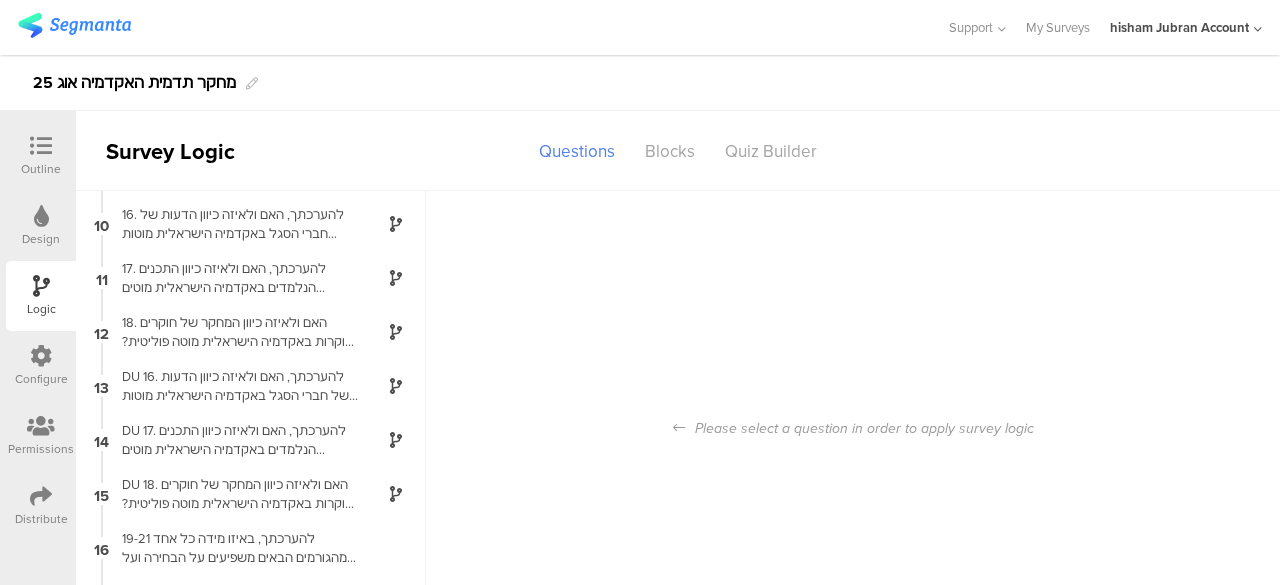scroll, scrollTop: 449, scrollLeft: 0, axis: vertical 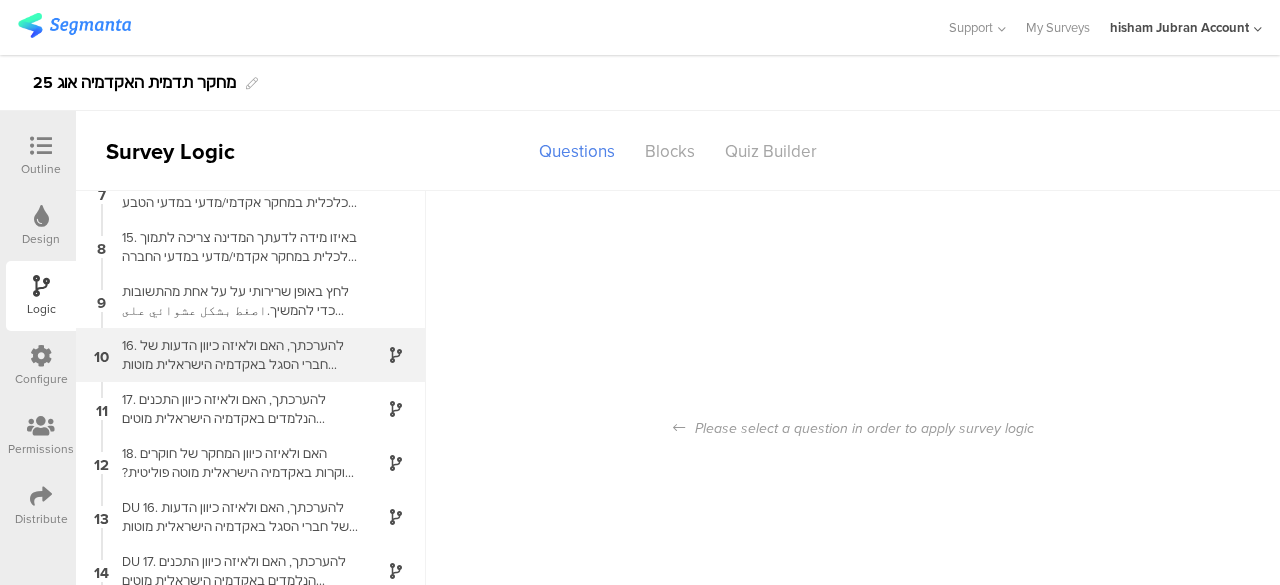 click on "16. להערכתך, האם ולאיזה כיוון הדעות של חברי הסגל באקדמיה הישראלית מוטות פוליטית?برأيك، هل، وإلى أي اتجاه، آراء أعضاء الهيئة الأكاديمية في إسرائيل منحازة سياسيًا؟" at bounding box center (235, 355) 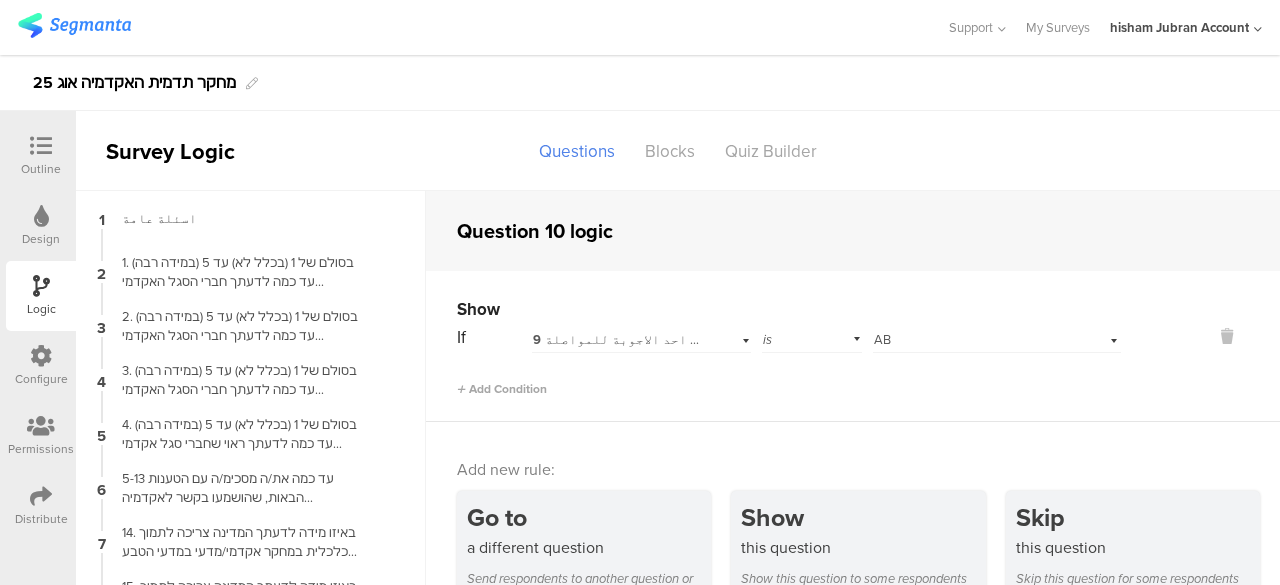 scroll, scrollTop: 58, scrollLeft: 0, axis: vertical 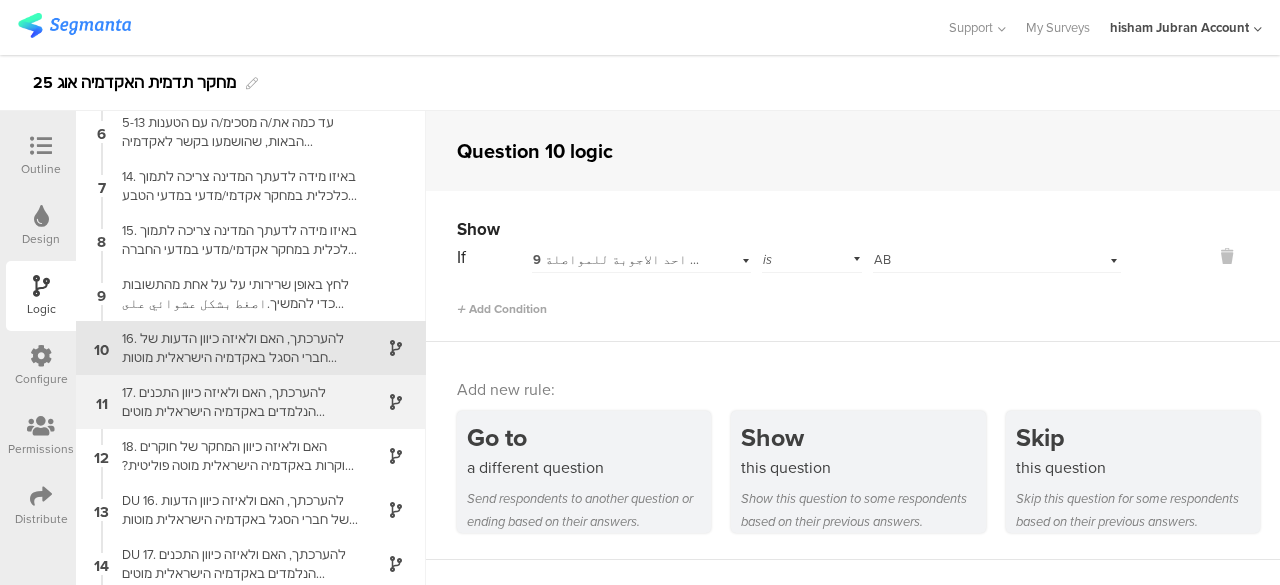 click on "17. להערכתך, האם ולאיזה כיוון התכנים הנלמדים באקדמיה הישראלית מוטים פוליטית?برأيك، هل، وإلى أي اتجاه، المضامين الدراسية في الأكاديمية الإسرائيلية منحازة سياسيًا؟" at bounding box center (235, 402) 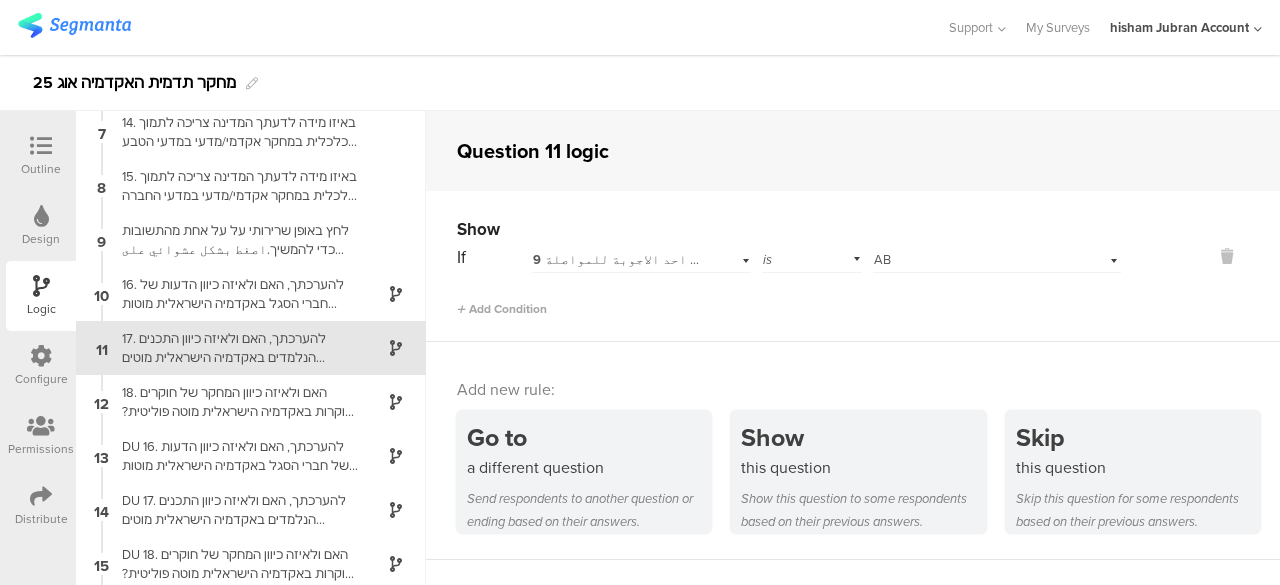 scroll, scrollTop: 430, scrollLeft: 0, axis: vertical 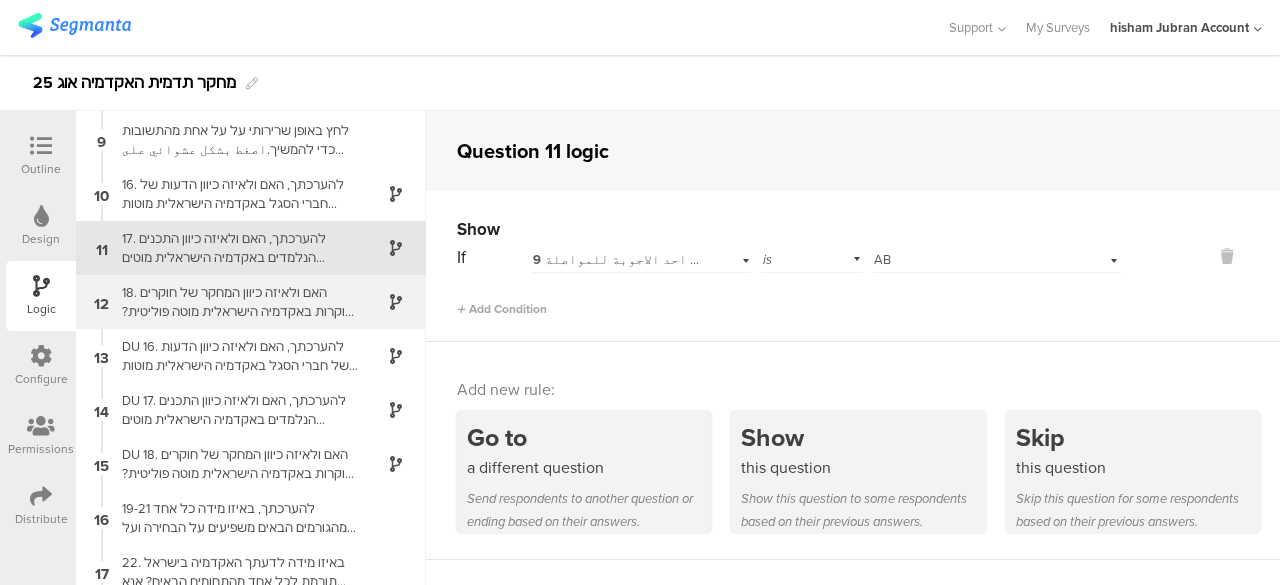 click on "18. האם ולאיזה כיוון המחקר של חוקרים וחוקרות באקדמיה הישראלית מוטה פוליטית? هل، وإلى أي اتجاه، أبحاث الباحثين والباحثات في الأكاديمية الإسرائيلية منحازة سياسيًا؟" at bounding box center (235, 302) 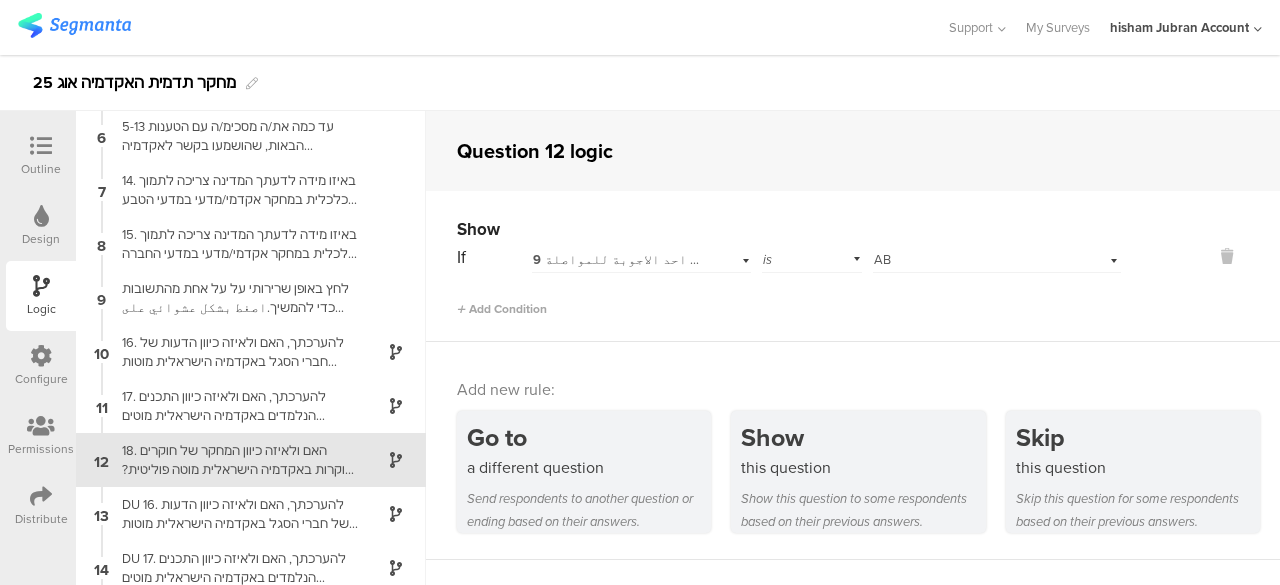 scroll, scrollTop: 384, scrollLeft: 0, axis: vertical 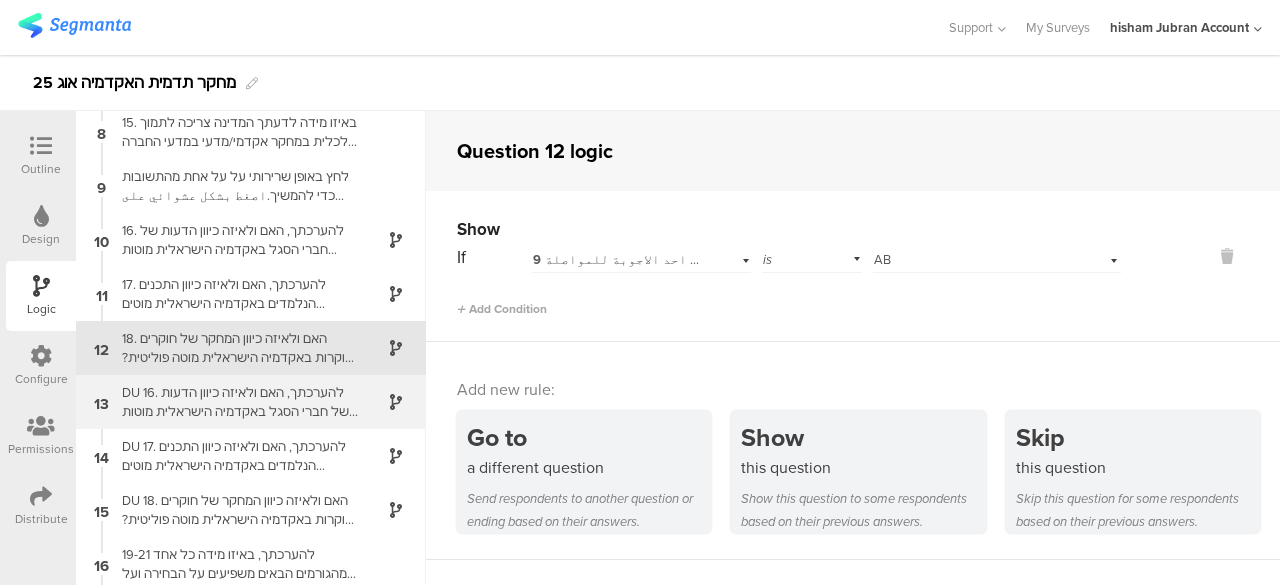 click on "DU 16. להערכתך, האם ולאיזה כיוון הדעות של חברי הסגל באקדמיה הישראלית מוטות פוליטית?برأيك، هل، وإلى أي اتجاه، آراء أعضاء الهيئة الأكاديمية في إسرائيل منحازة سياسيًا؟" at bounding box center [235, 402] 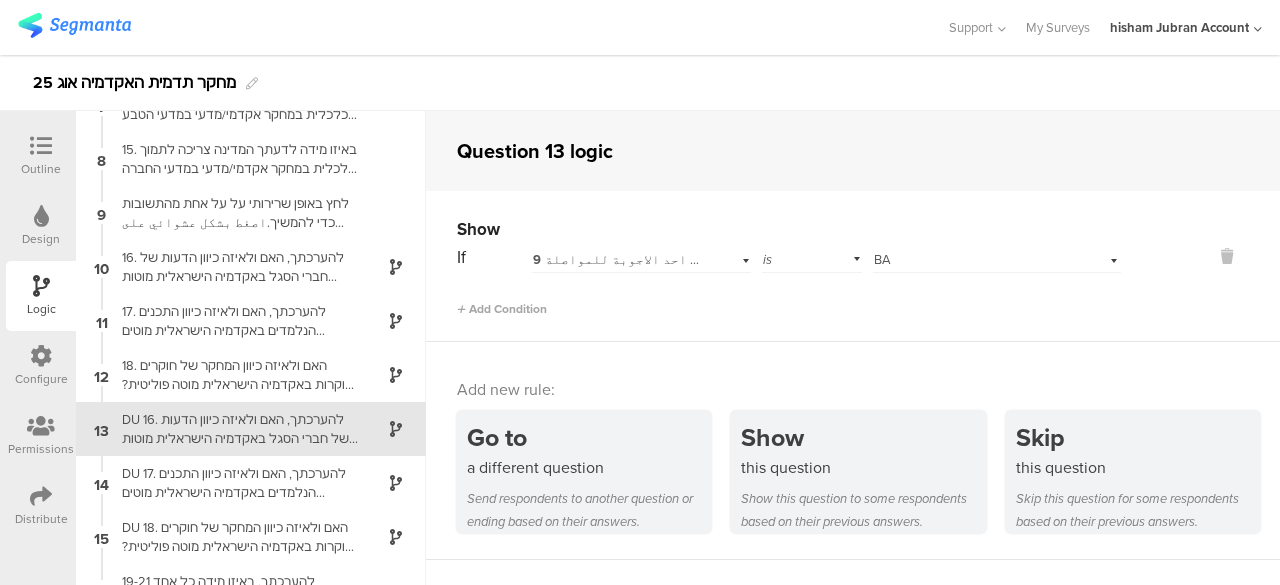 scroll, scrollTop: 438, scrollLeft: 0, axis: vertical 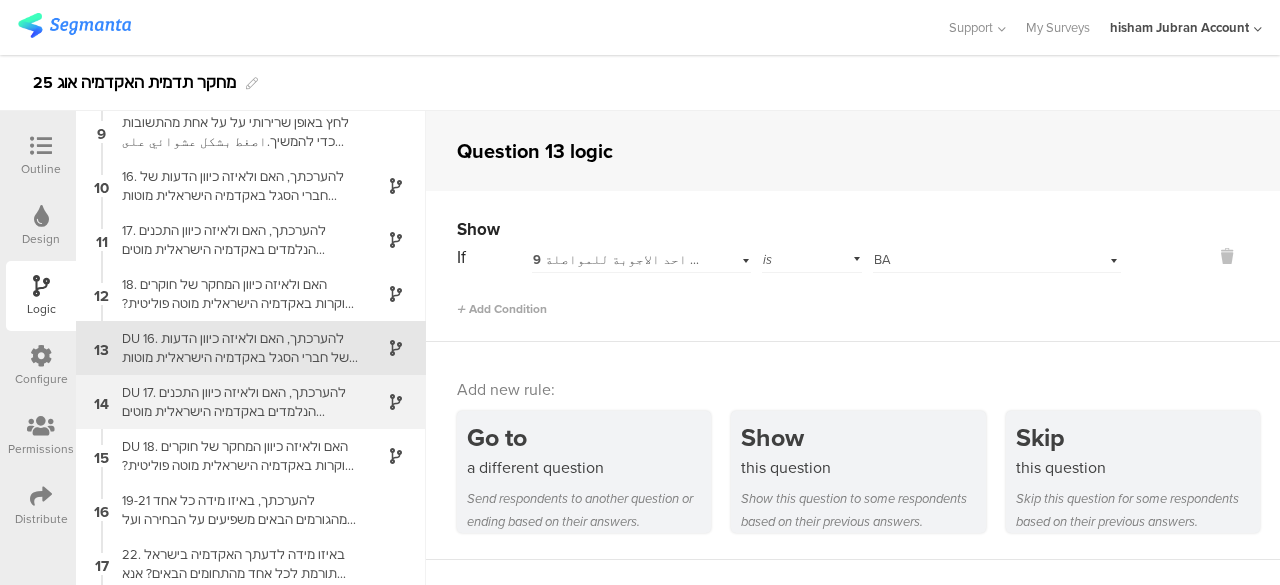 click on "DU 17. להערכתך, האם ולאיזה כיוון התכנים הנלמדים באקדמיה הישראלית מוטים פוליטית?برأيك، هل، وإلى أي اتجاه، المضامين الدراسية في الأكاديمية الإسرائيلية منحازة سياسيًا؟" at bounding box center [235, 402] 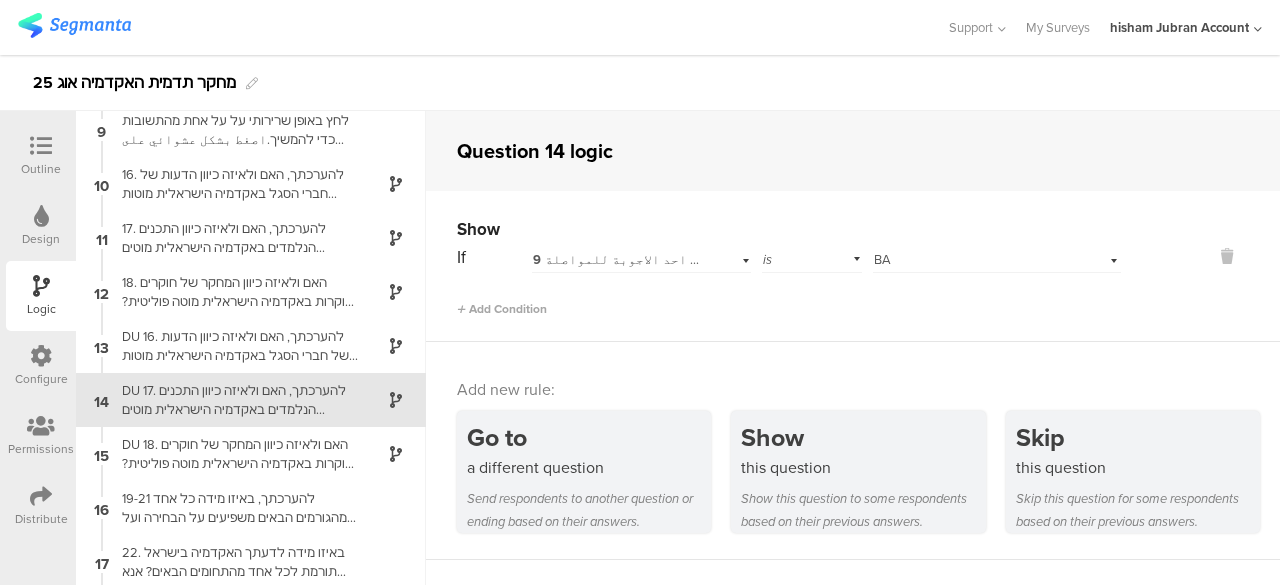 scroll, scrollTop: 492, scrollLeft: 0, axis: vertical 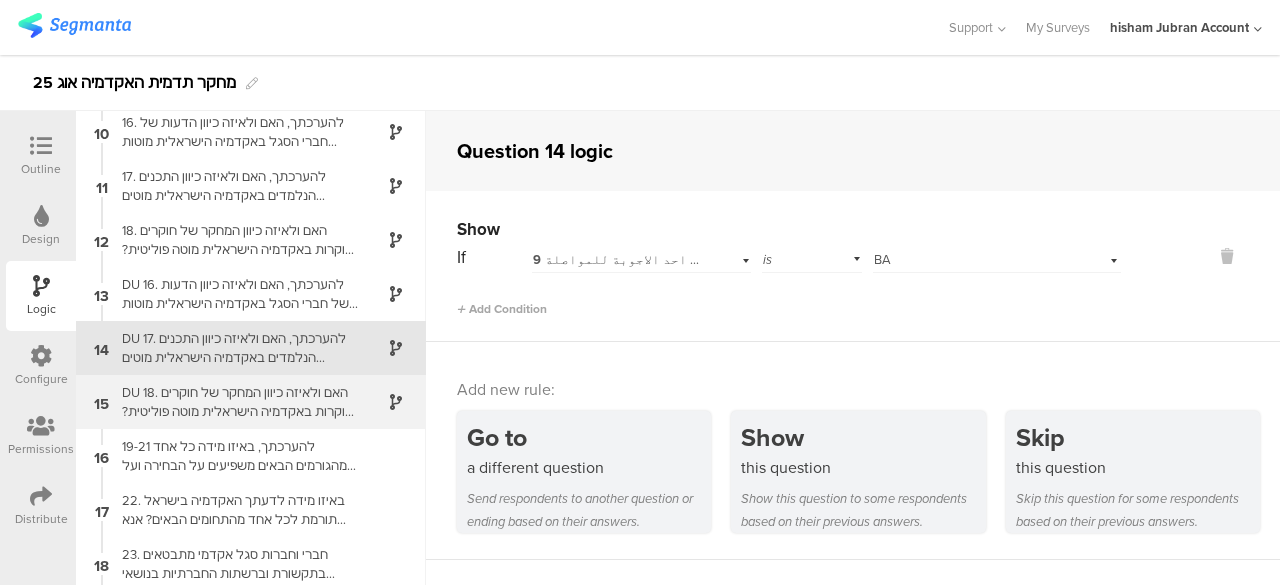 click on "DU 18. האם ולאיזה כיוון המחקר של חוקרים וחוקרות באקדמיה הישראלית מוטה פוליטית?هل، وإلى أي اتجاه، أبحاث الباحثين والباحثات في الأكاديمية الإسرائيلية منحازة سياسيًا؟" at bounding box center [235, 402] 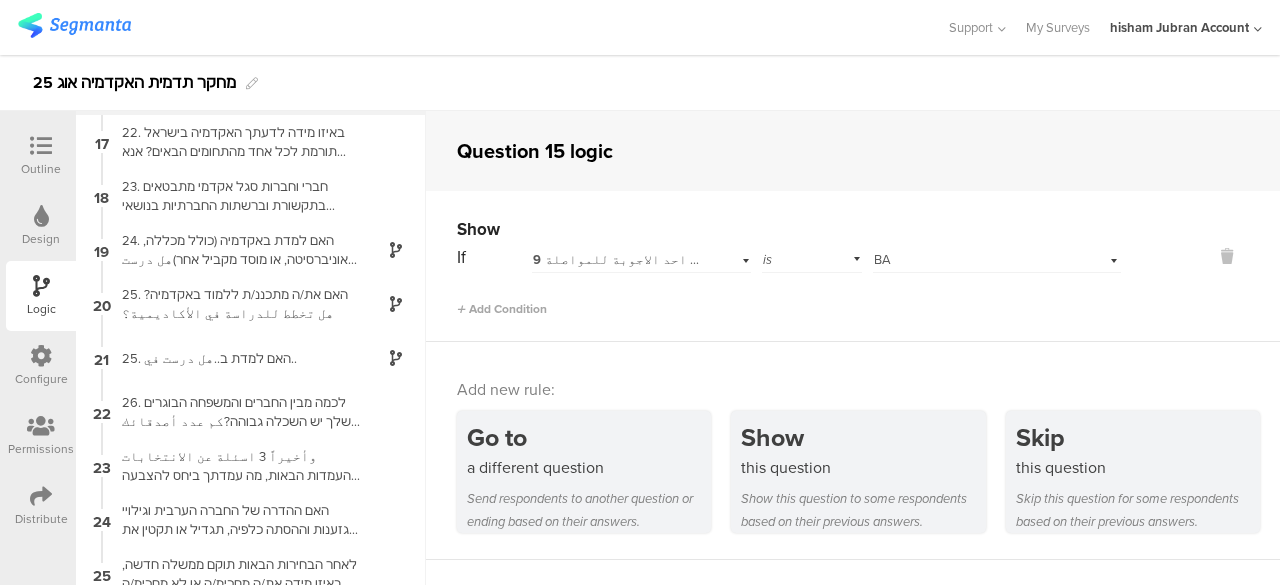 scroll, scrollTop: 875, scrollLeft: 0, axis: vertical 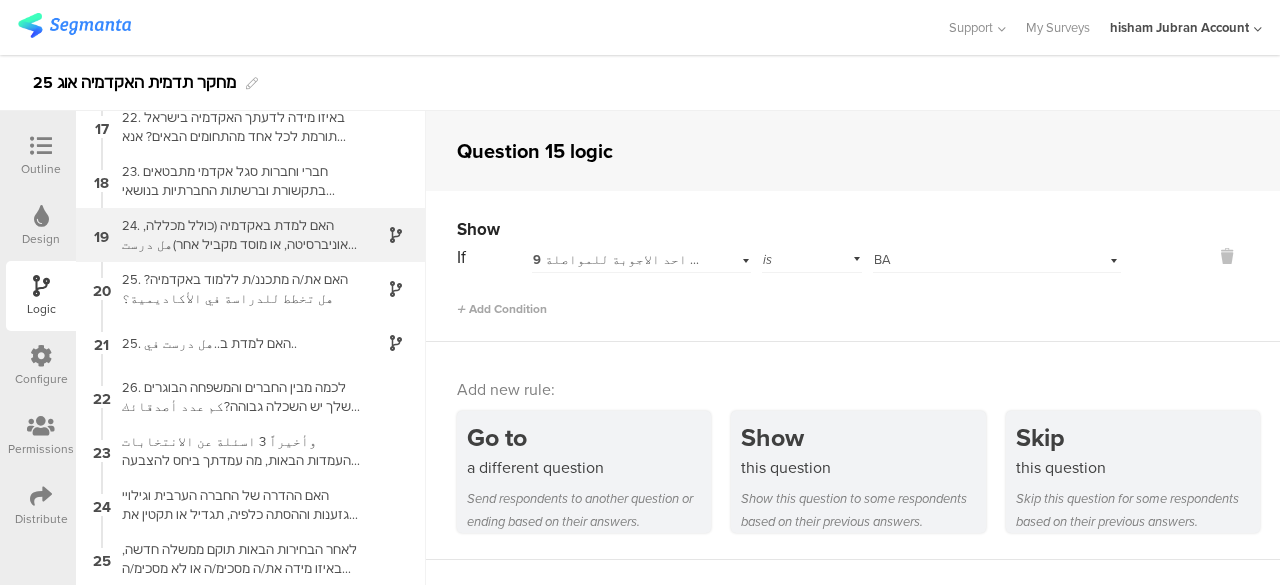 click on "24. האם למדת באקדמיה (כולל מכללה, אוניברסיטה, או מוסד מקביל אחר)هل درست في الأكاديمية (بما في ذلك كلية، جامعة، أو مؤسسة أخرى)؟" at bounding box center (235, 235) 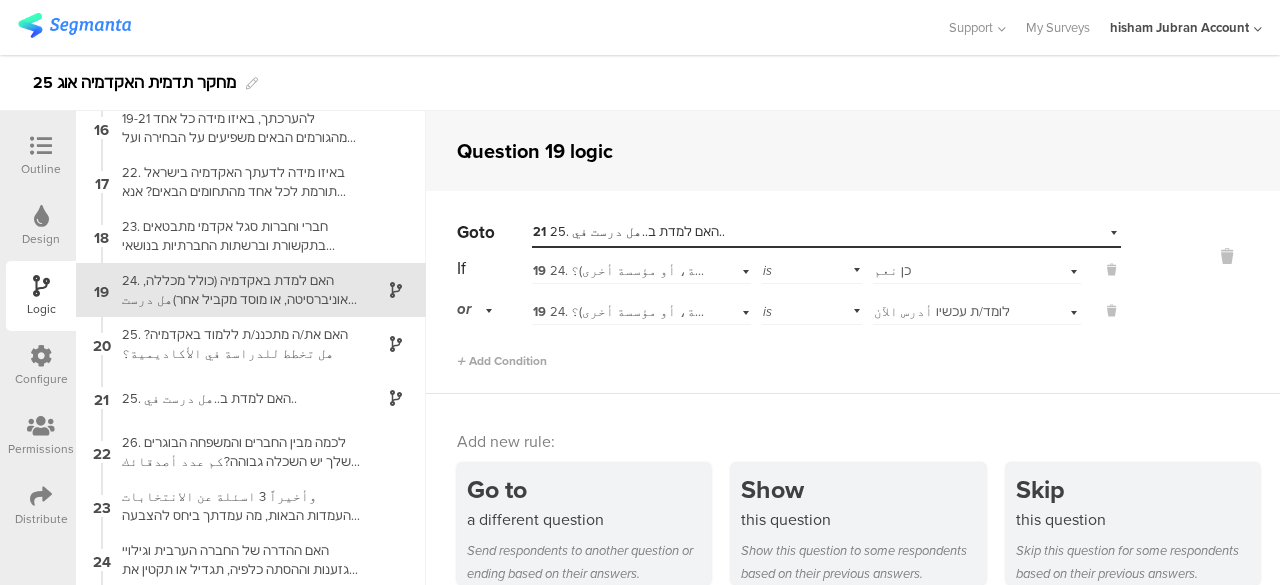 scroll, scrollTop: 862, scrollLeft: 0, axis: vertical 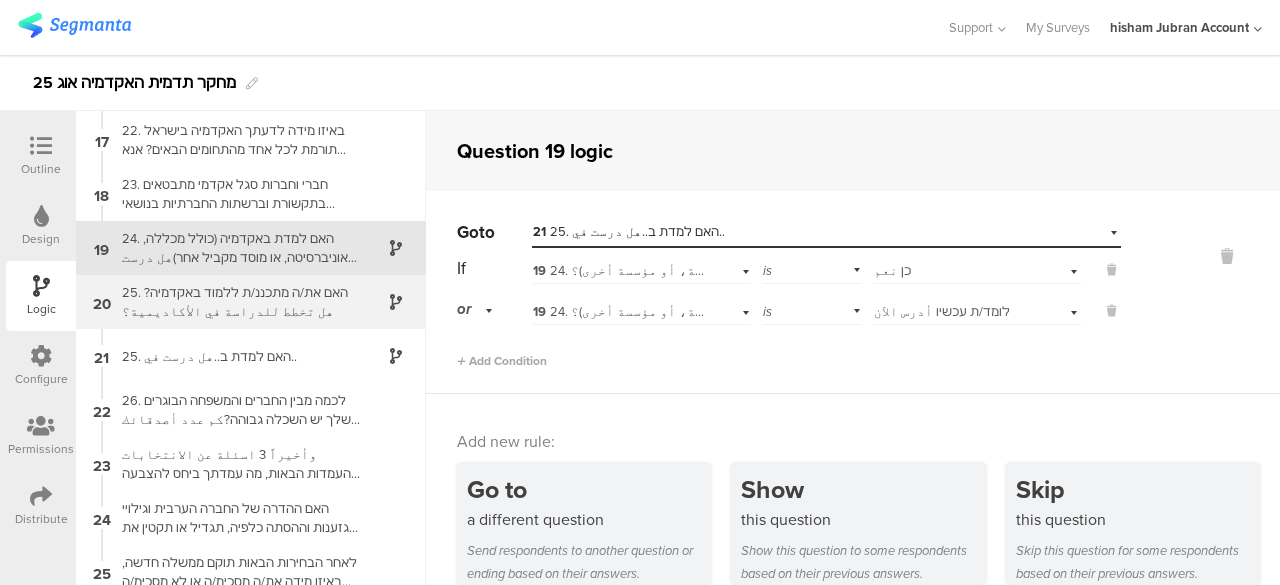 click on "25. האם את/ה מתכננ/ת ללמוד באקדמיה?هل تخطط للدراسة في الأكاديمية؟" at bounding box center [235, 302] 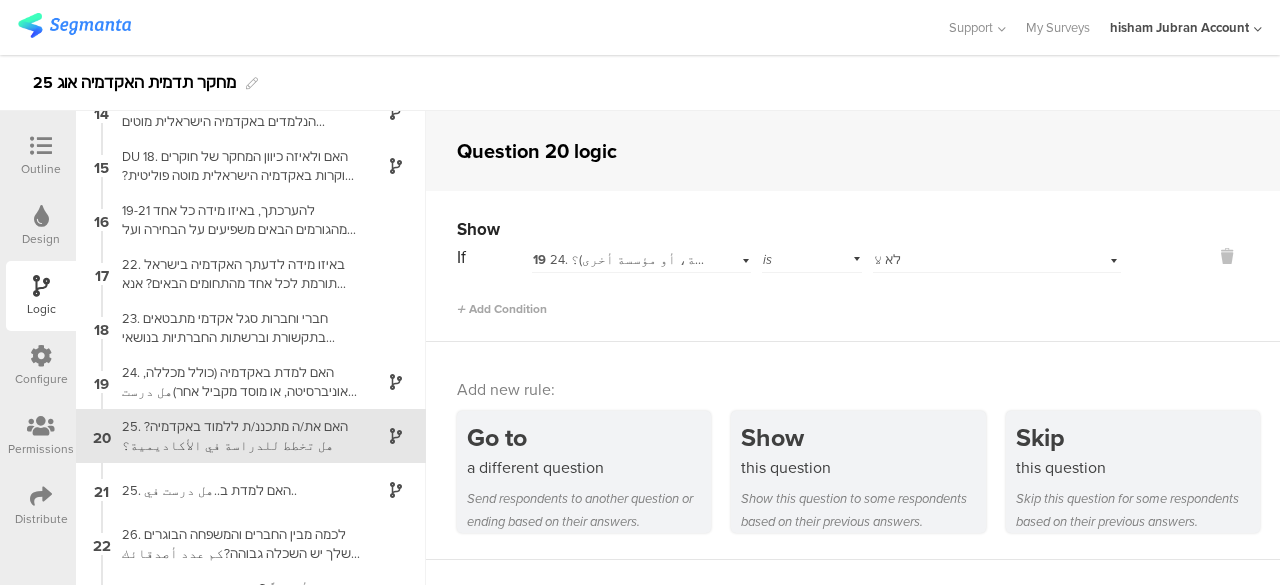 scroll, scrollTop: 816, scrollLeft: 0, axis: vertical 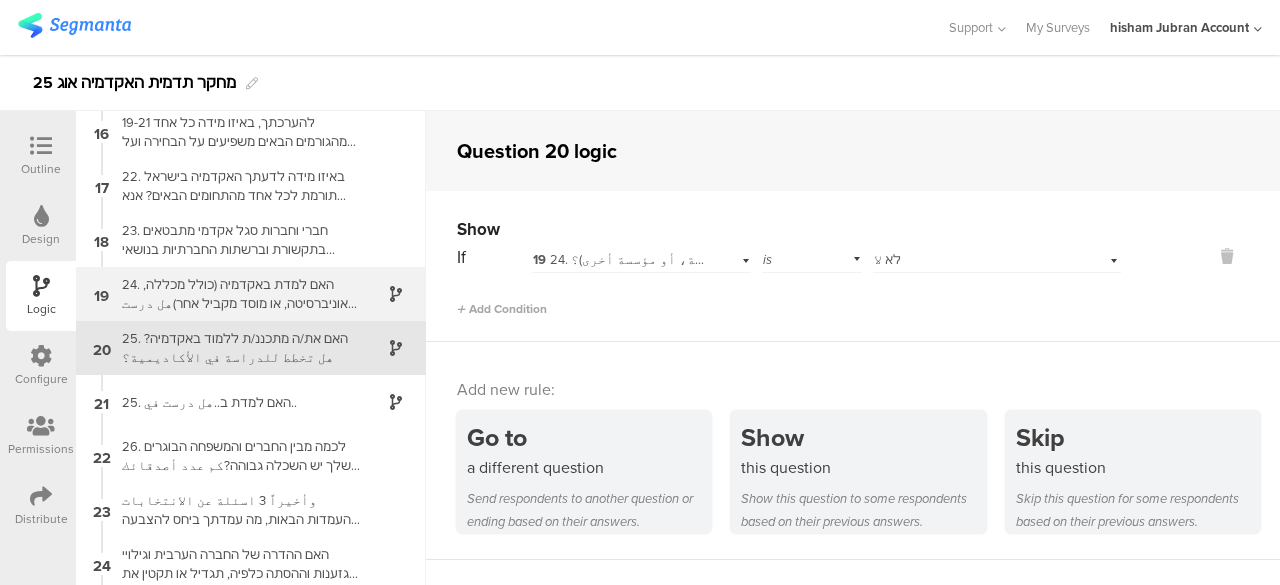 click on "24. האם למדת באקדמיה (כולל מכללה, אוניברסיטה, או מוסד מקביל אחר)هل درست في الأكاديمية (بما في ذلك كلية، جامعة، أو مؤسسة أخرى)؟" at bounding box center (235, 294) 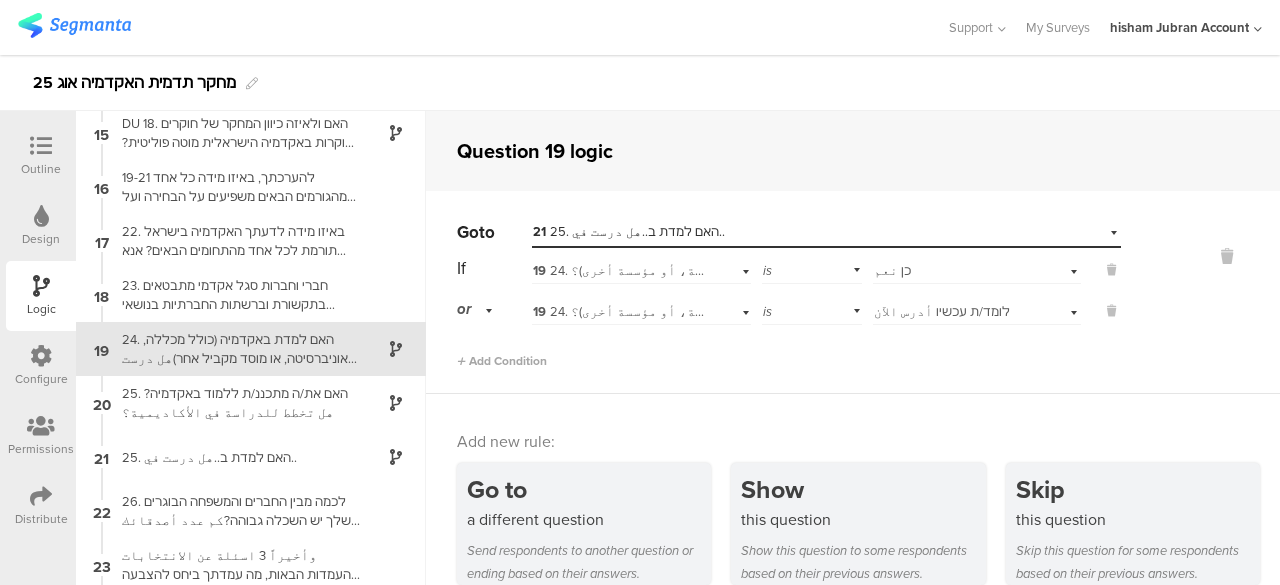 scroll, scrollTop: 762, scrollLeft: 0, axis: vertical 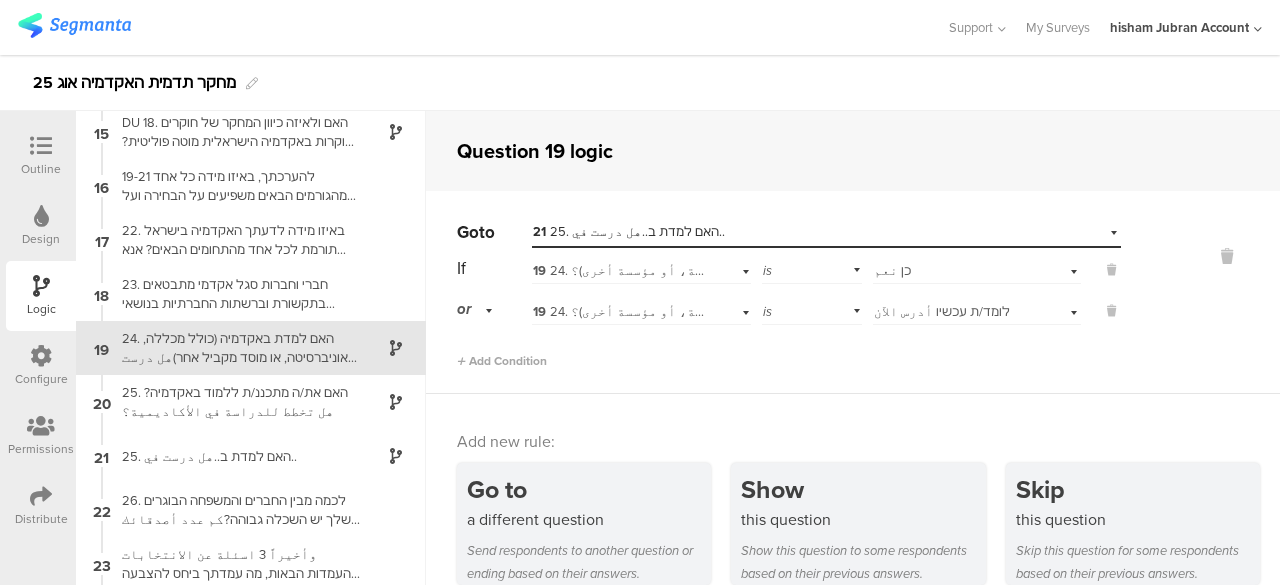 click at bounding box center [41, 146] 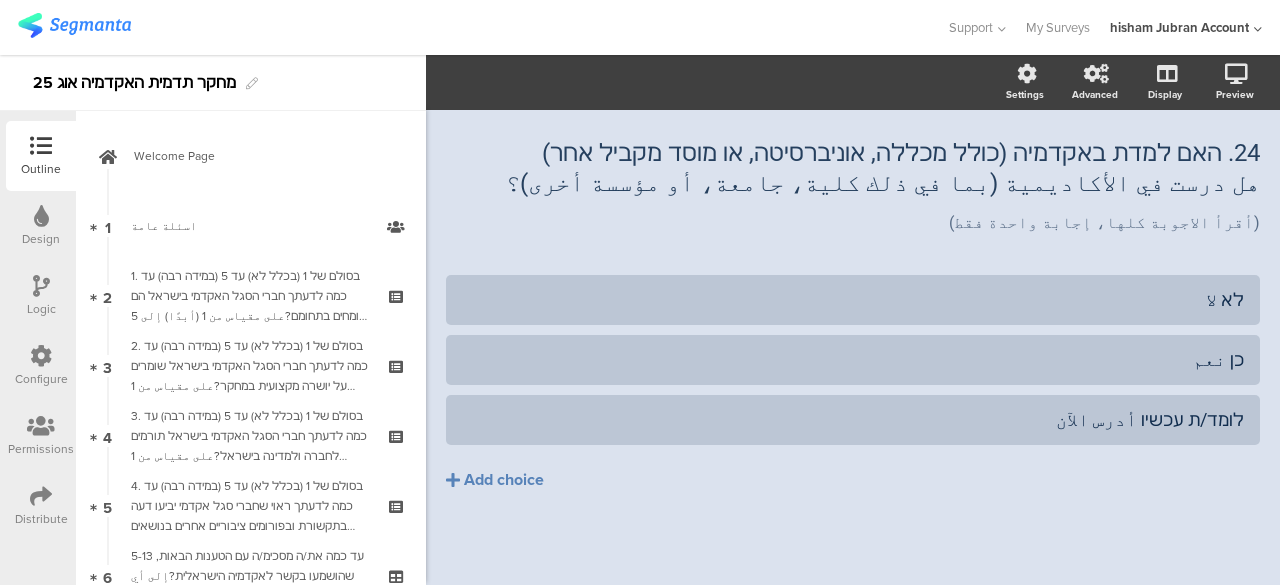 scroll, scrollTop: 57, scrollLeft: 0, axis: vertical 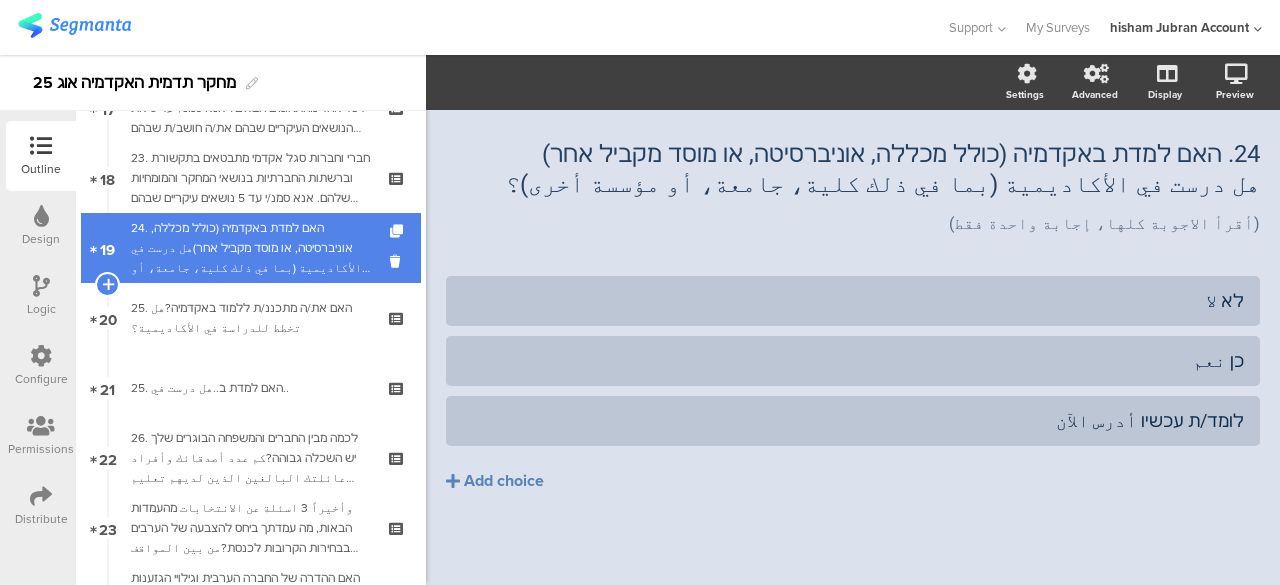 click on "24. האם למדת באקדמיה (כולל מכללה, אוניברסיטה, או מוסד מקביל אחר)هل درست في الأكاديمية (بما في ذلك كلية، جامعة، أو مؤسسة أخرى)؟" at bounding box center (250, 248) 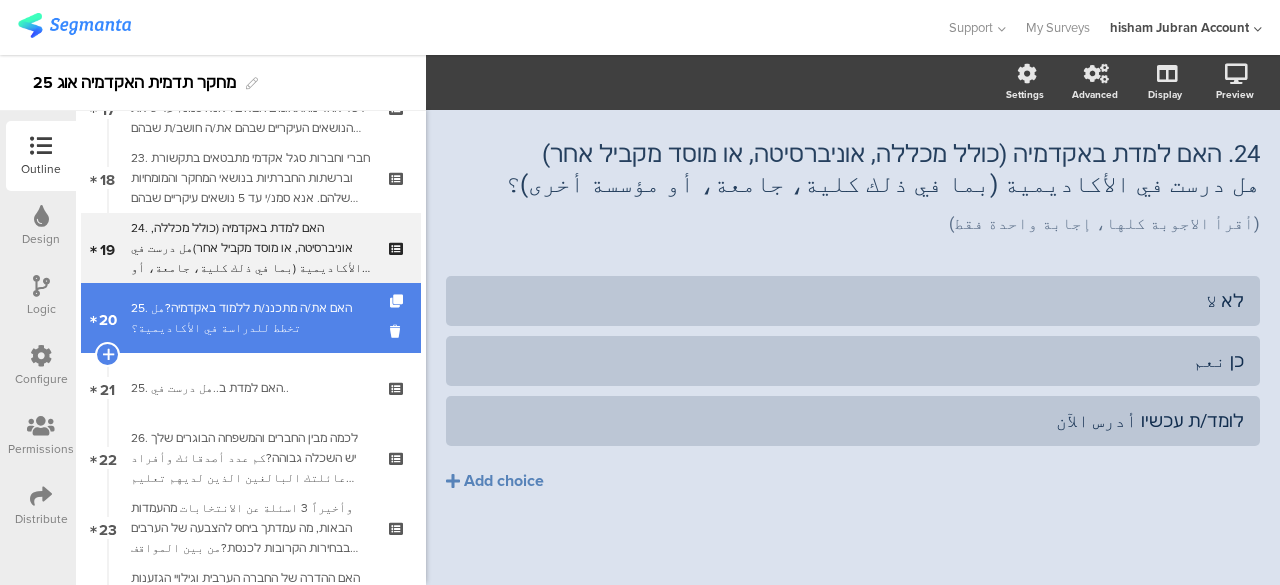 click on "25. האם את/ה מתכננ/ת ללמוד באקדמיה?هل تخطط للدراسة في الأكاديمية؟" at bounding box center (250, 318) 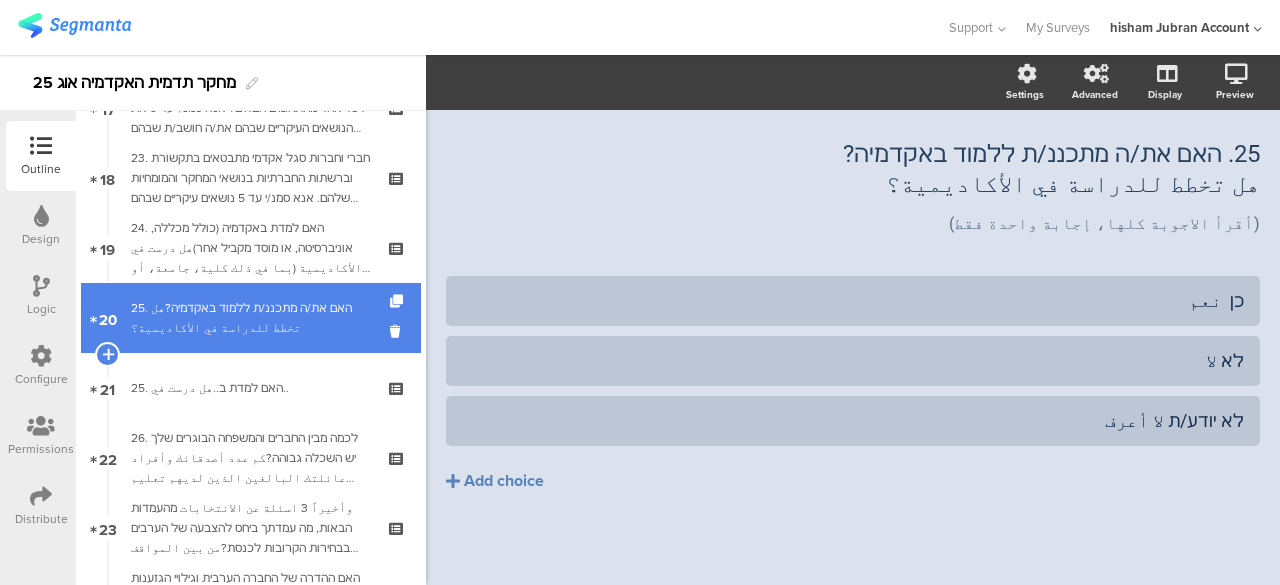 click on "25. האם את/ה מתכננ/ת ללמוד באקדמיה?هل تخطط للدراسة في الأكاديمية؟" at bounding box center [250, 318] 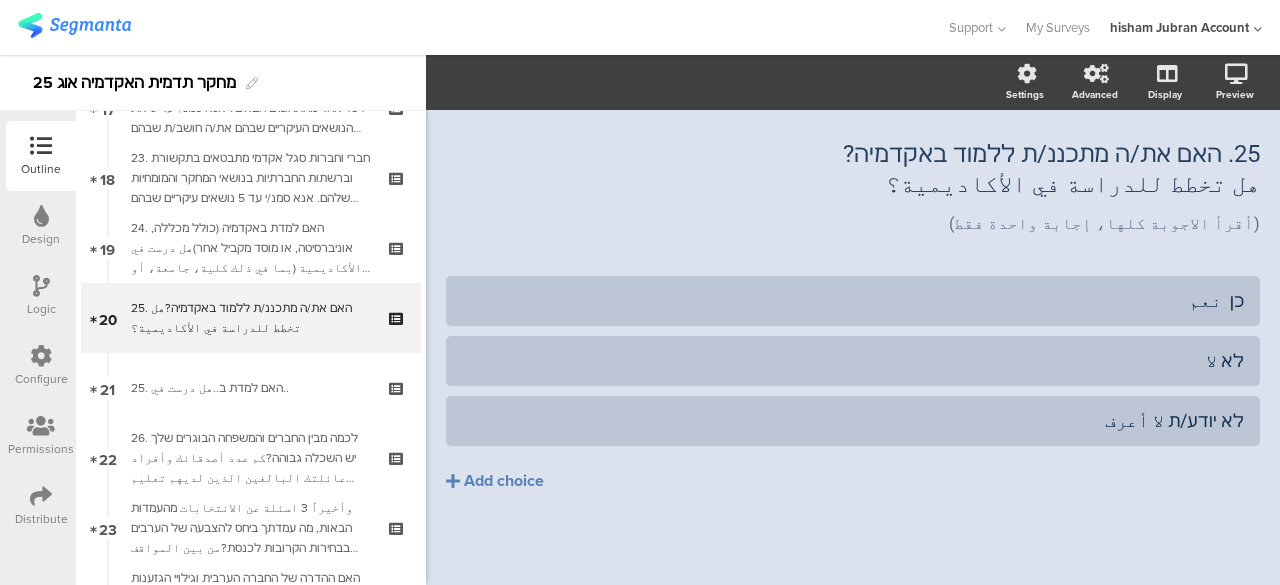 click at bounding box center [41, 286] 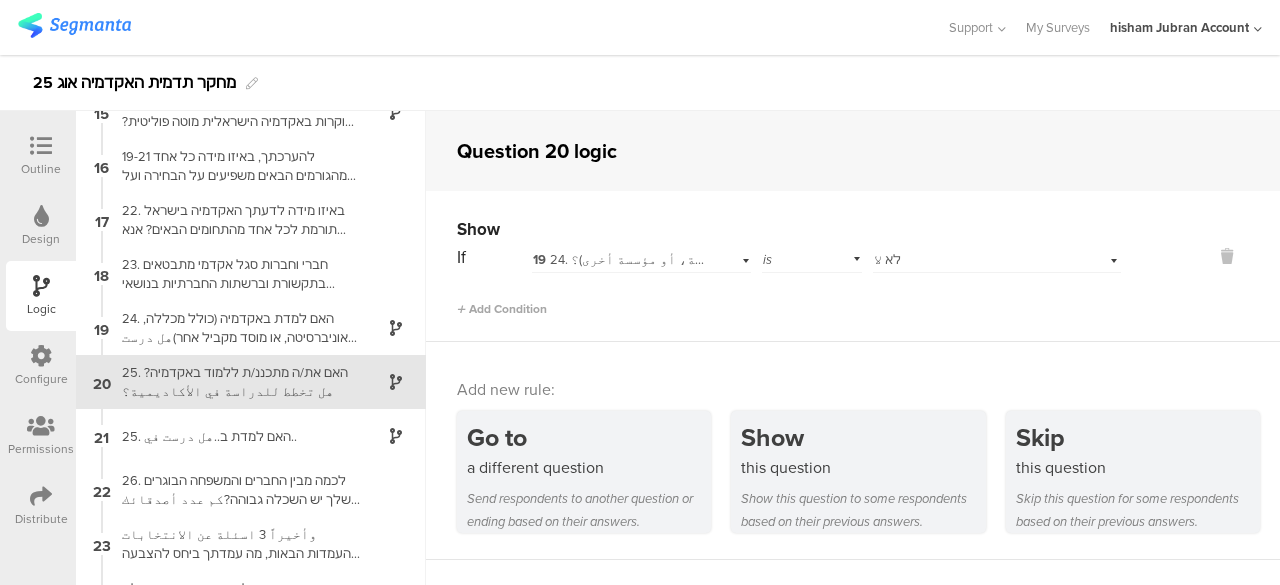 scroll, scrollTop: 816, scrollLeft: 0, axis: vertical 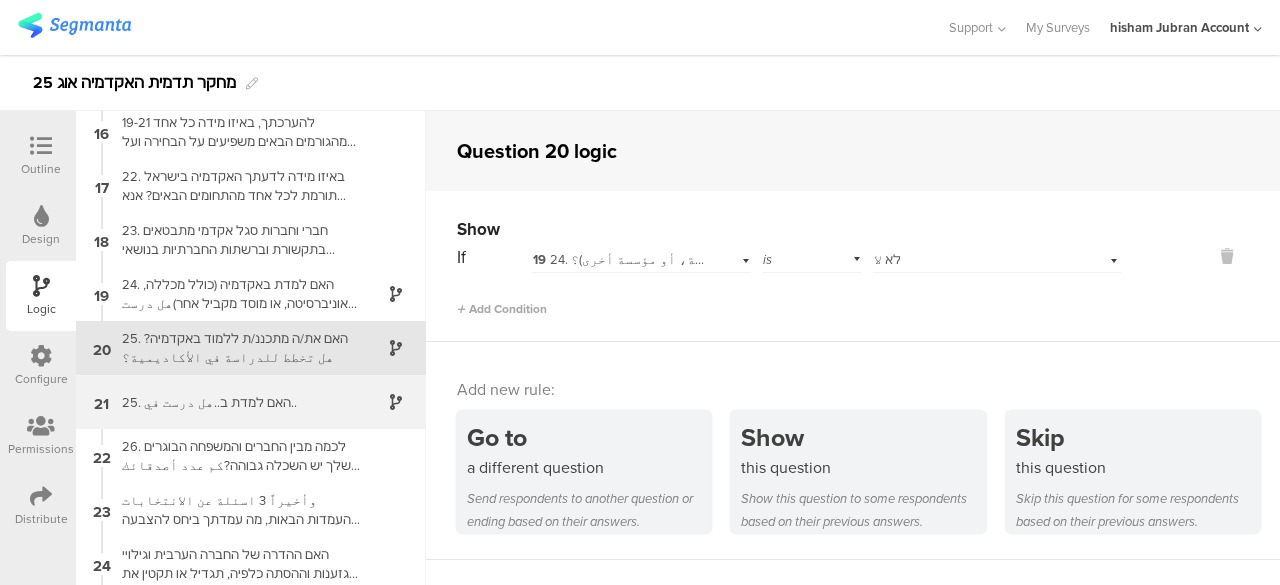 click on "25. האם למדת ב..هل درست في.." at bounding box center (235, 402) 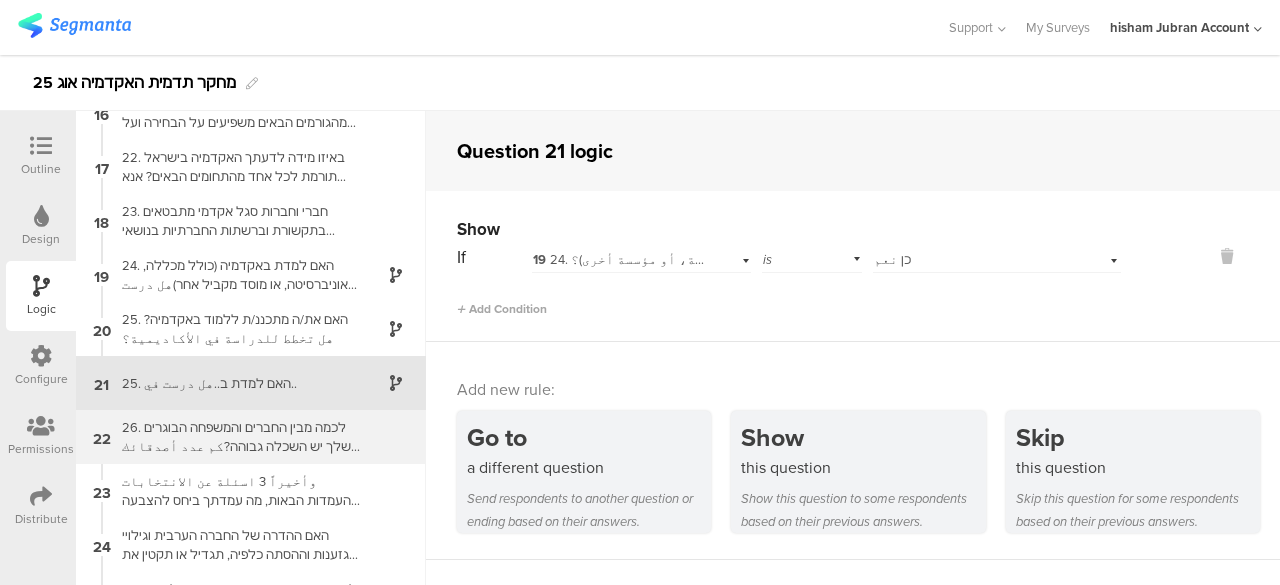 scroll, scrollTop: 870, scrollLeft: 0, axis: vertical 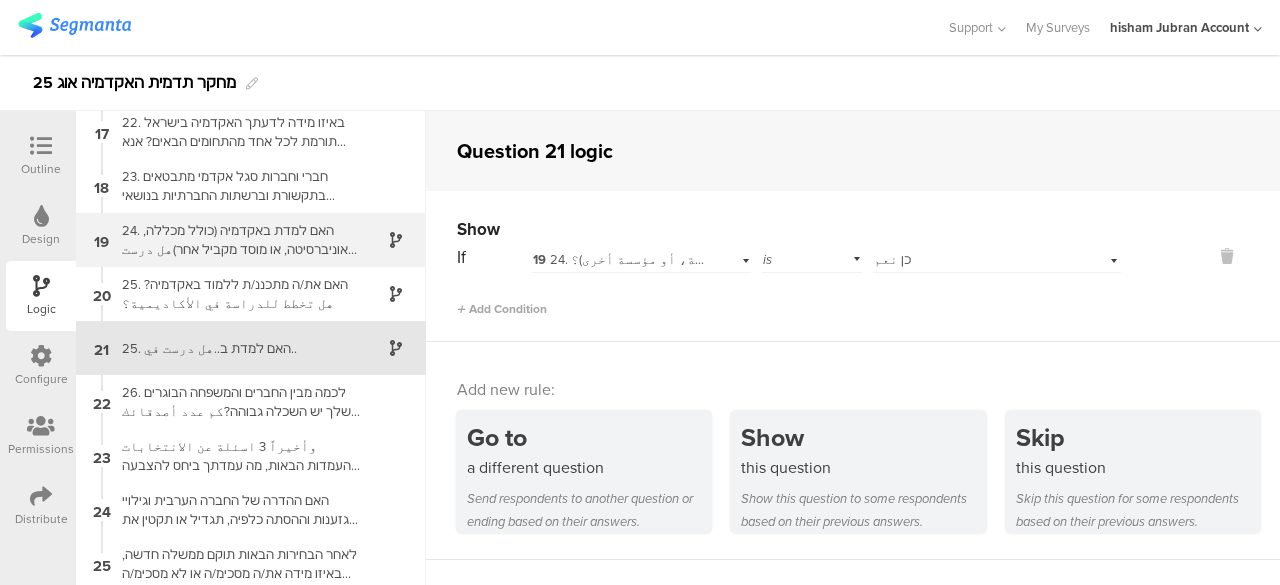 click on "24. האם למדת באקדמיה (כולל מכללה, אוניברסיטה, או מוסד מקביל אחר)هل درست في الأكاديمية (بما في ذلك كلية، جامعة، أو مؤسسة أخرى)؟" at bounding box center [235, 240] 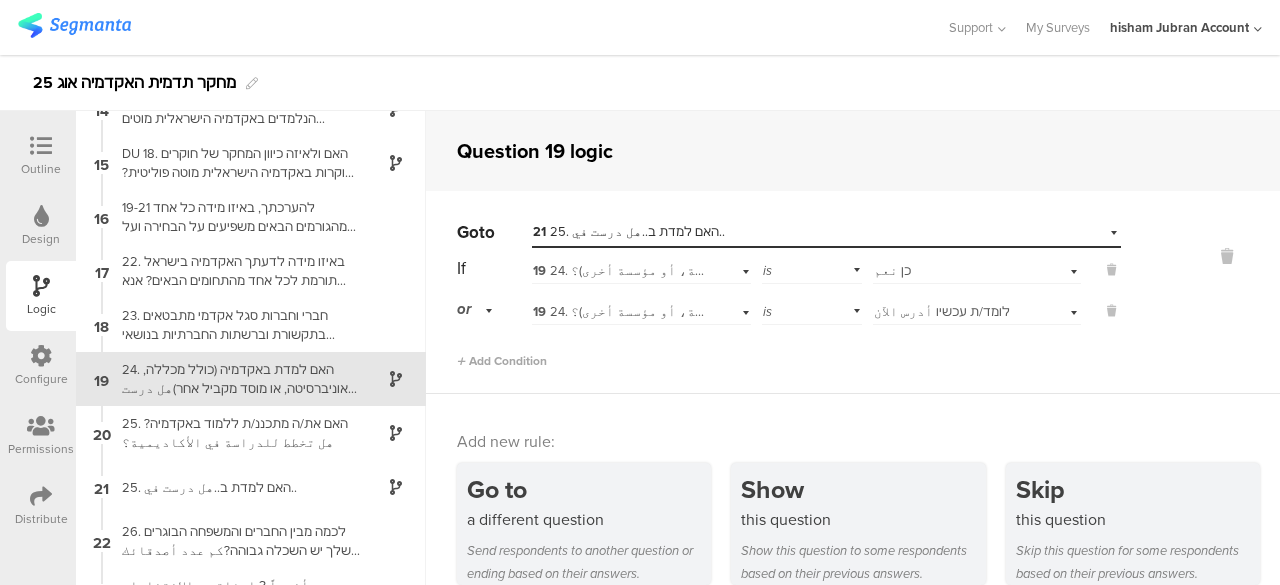 scroll, scrollTop: 762, scrollLeft: 0, axis: vertical 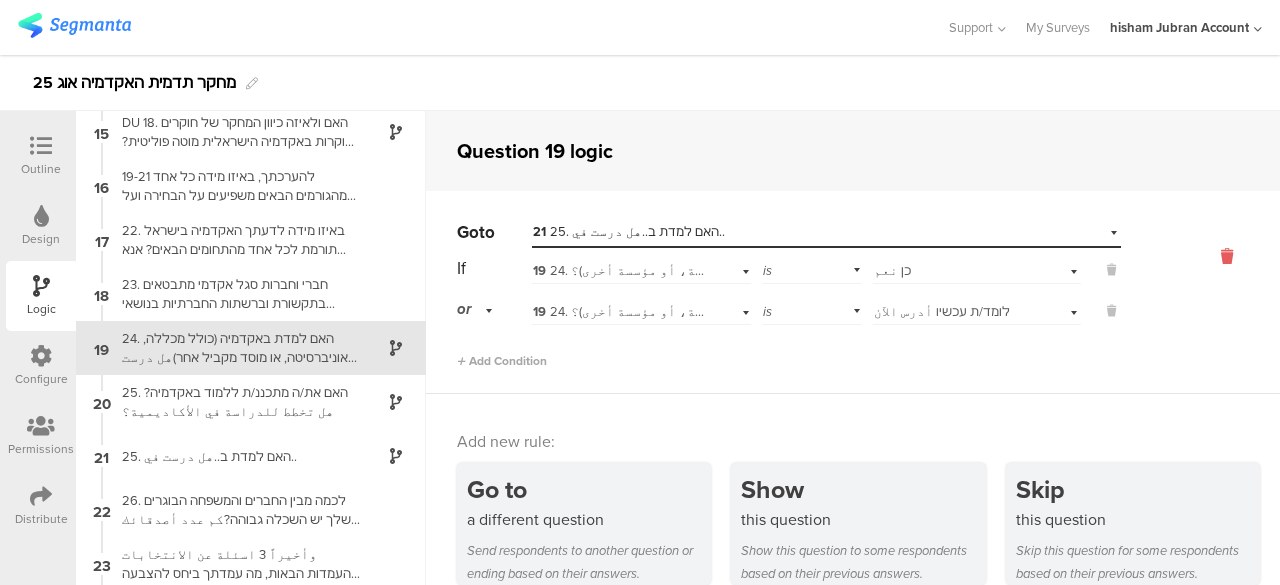 click at bounding box center (1227, 256) 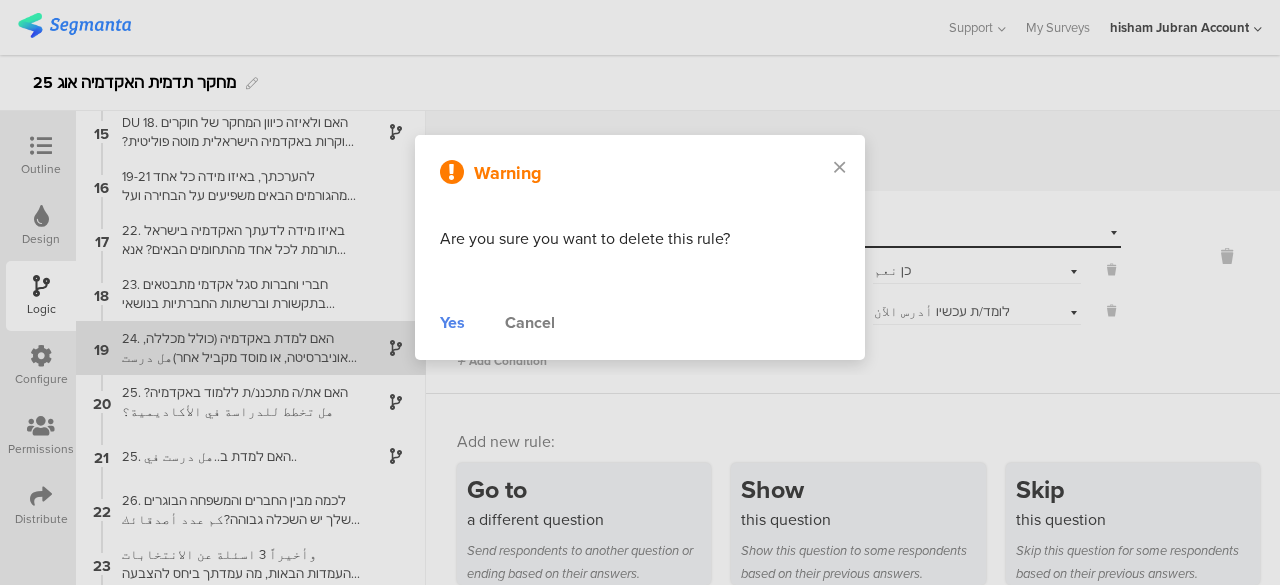 click on "Yes" at bounding box center [452, 323] 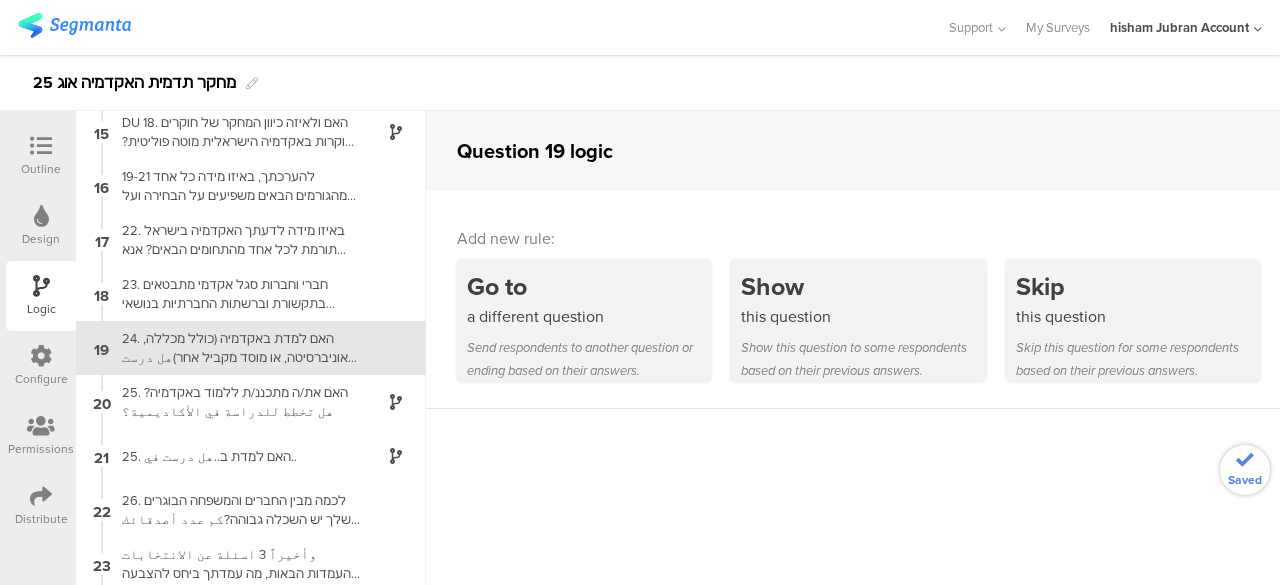 click on "24. האם למדת באקדמיה (כולל מכללה, אוניברסיטה, או מוסד מקביל אחר)هل درست في الأكاديمية (بما في ذلك كلية، جامعة، أو مؤسسة أخرى)؟" at bounding box center [235, 348] 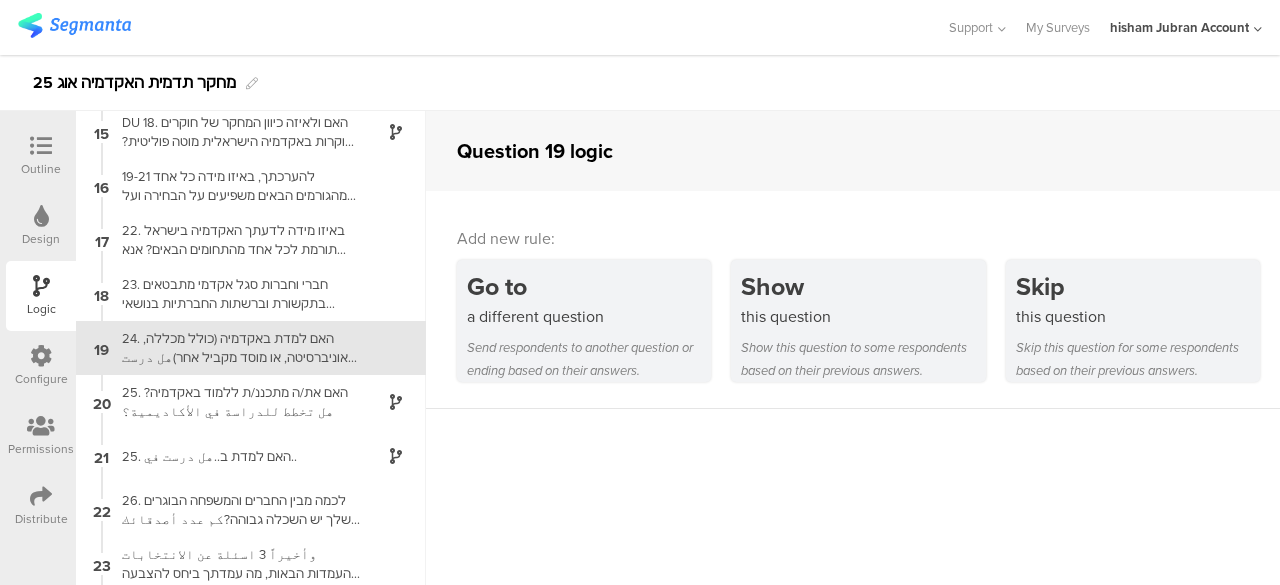 click at bounding box center [41, 146] 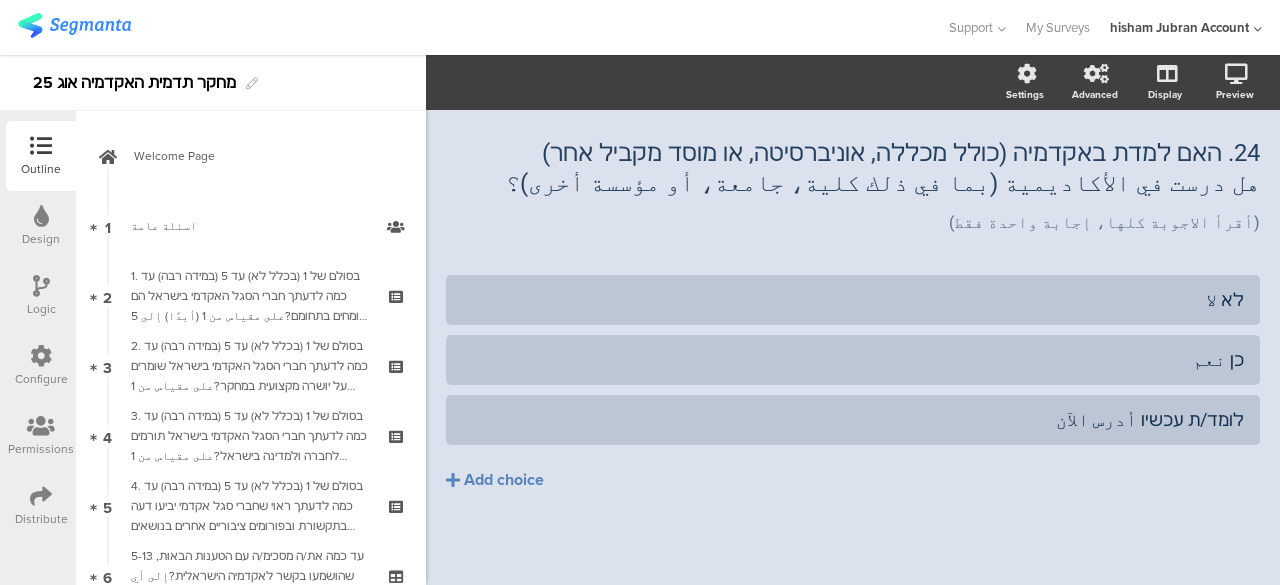 scroll, scrollTop: 57, scrollLeft: 0, axis: vertical 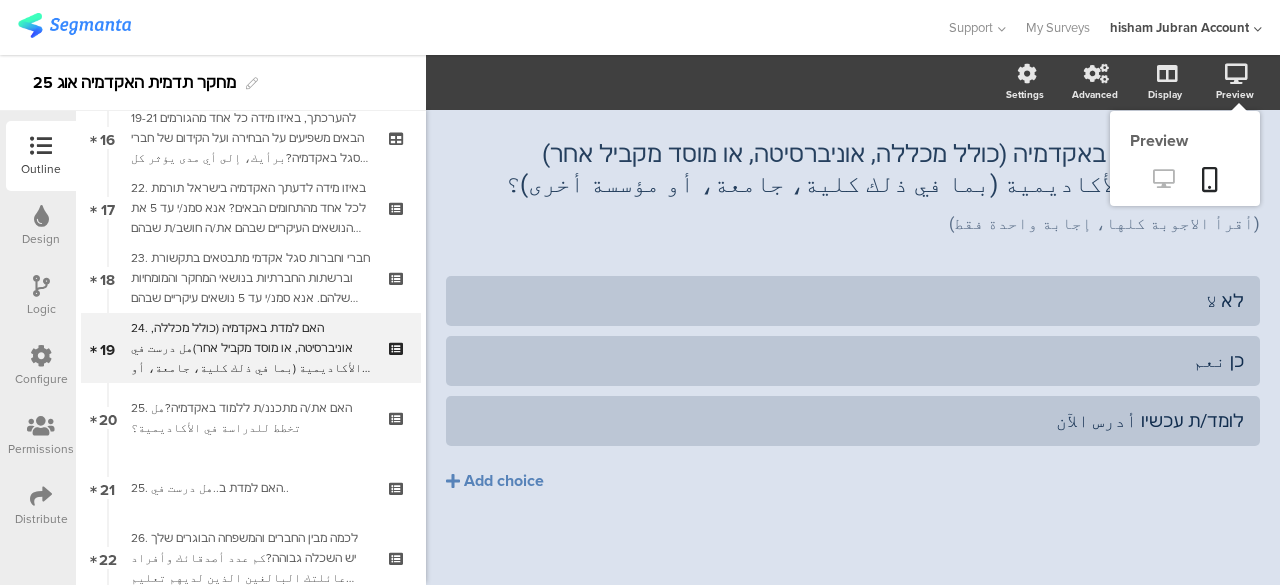 click 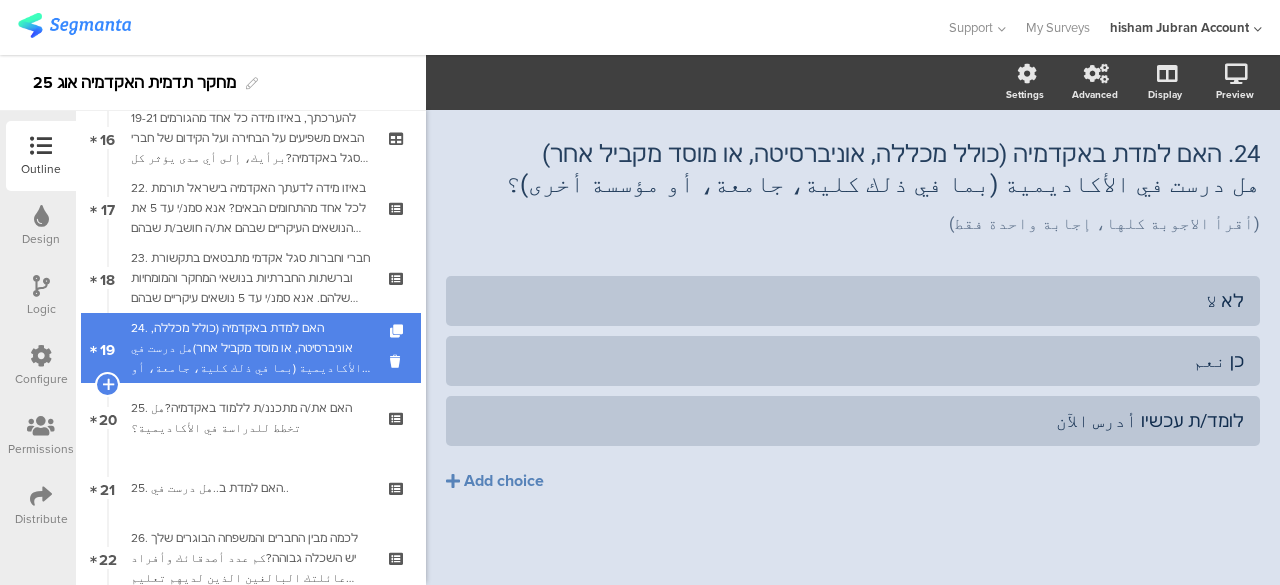 click on "24. האם למדת באקדמיה (כולל מכללה, אוניברסיטה, או מוסד מקביל אחר)هل درست في الأكاديمية (بما في ذلك كلية، جامعة، أو مؤسسة أخرى)؟" at bounding box center [250, 348] 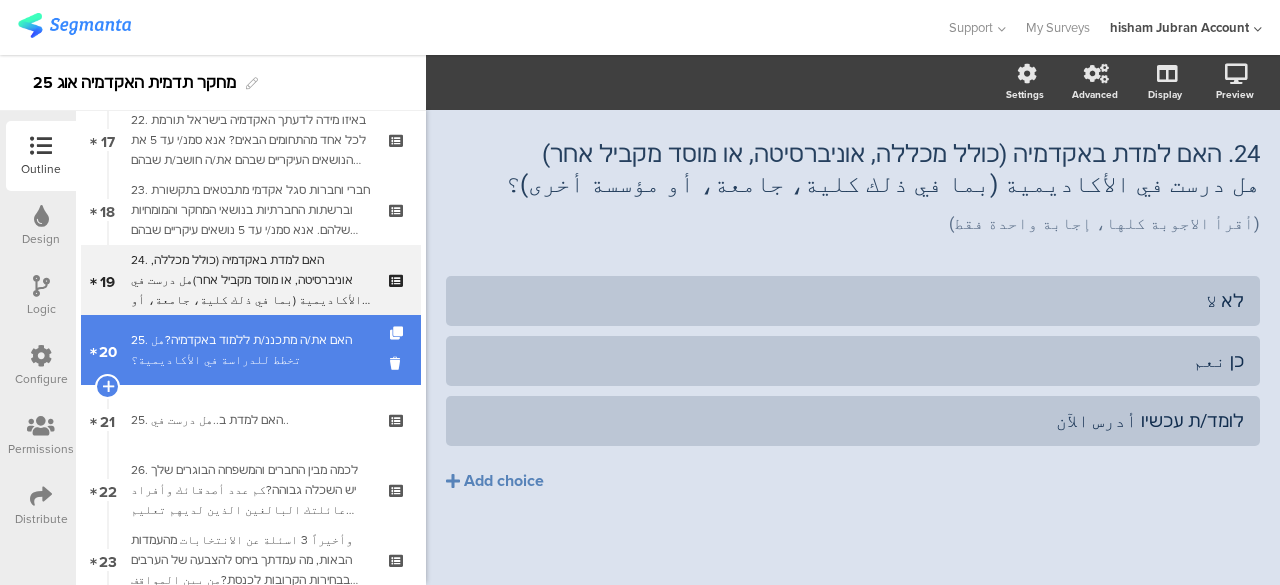 scroll, scrollTop: 1238, scrollLeft: 0, axis: vertical 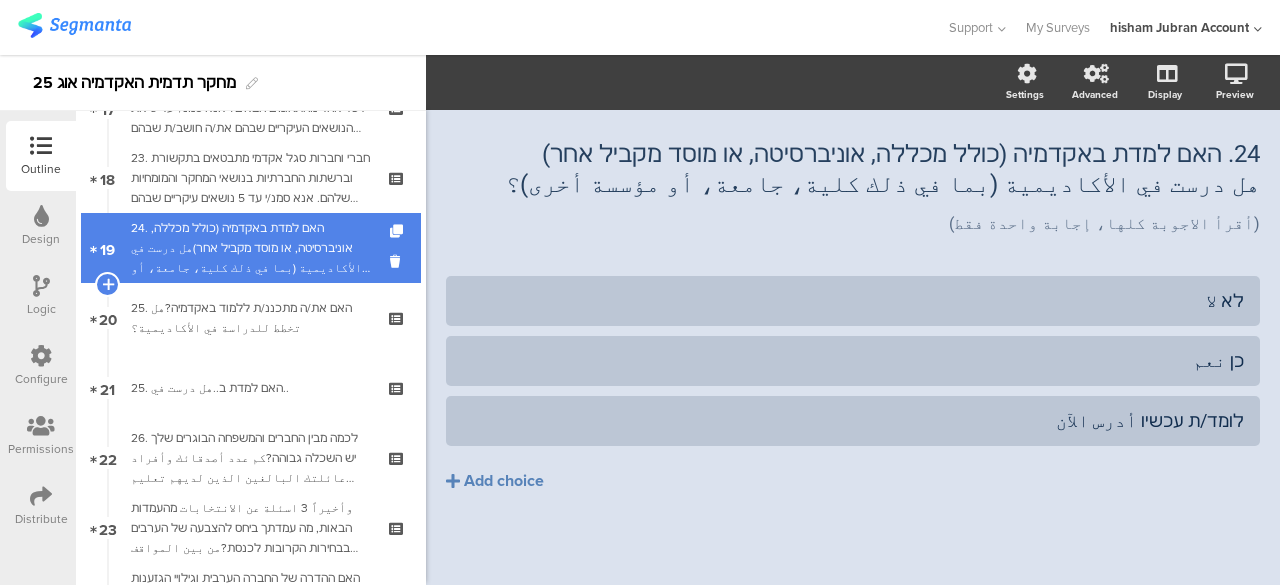 click on "24. האם למדת באקדמיה (כולל מכללה, אוניברסיטה, או מוסד מקביל אחר)هل درست في الأكاديمية (بما في ذلك كلية، جامعة، أو مؤسسة أخرى)؟" at bounding box center (250, 248) 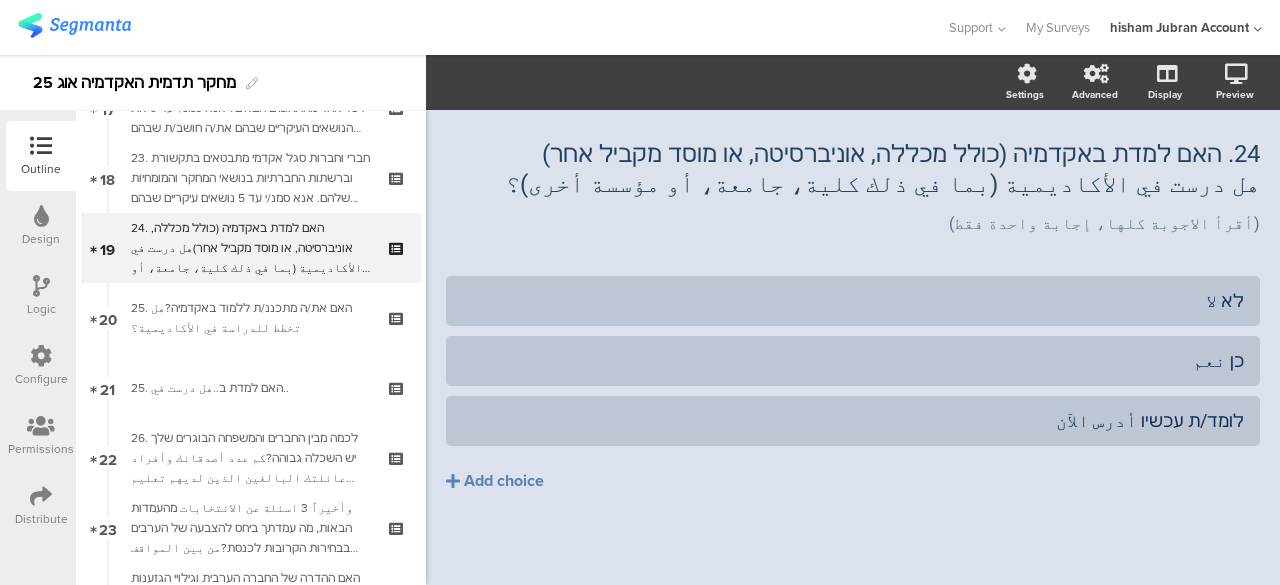 click on "Logic" at bounding box center (41, 296) 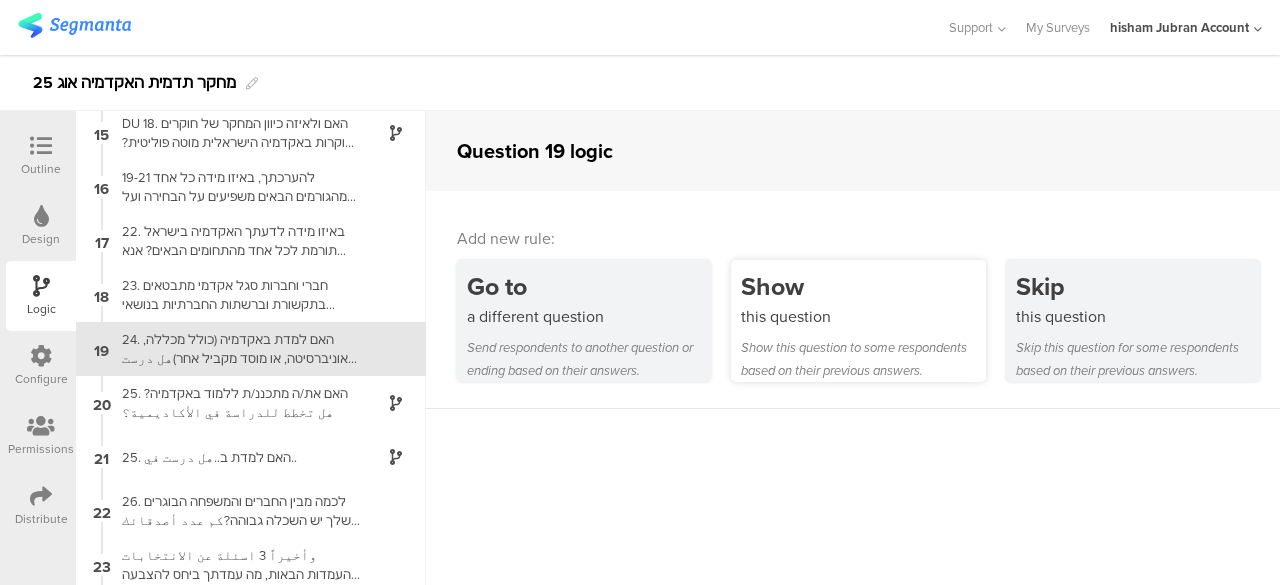 scroll, scrollTop: 762, scrollLeft: 0, axis: vertical 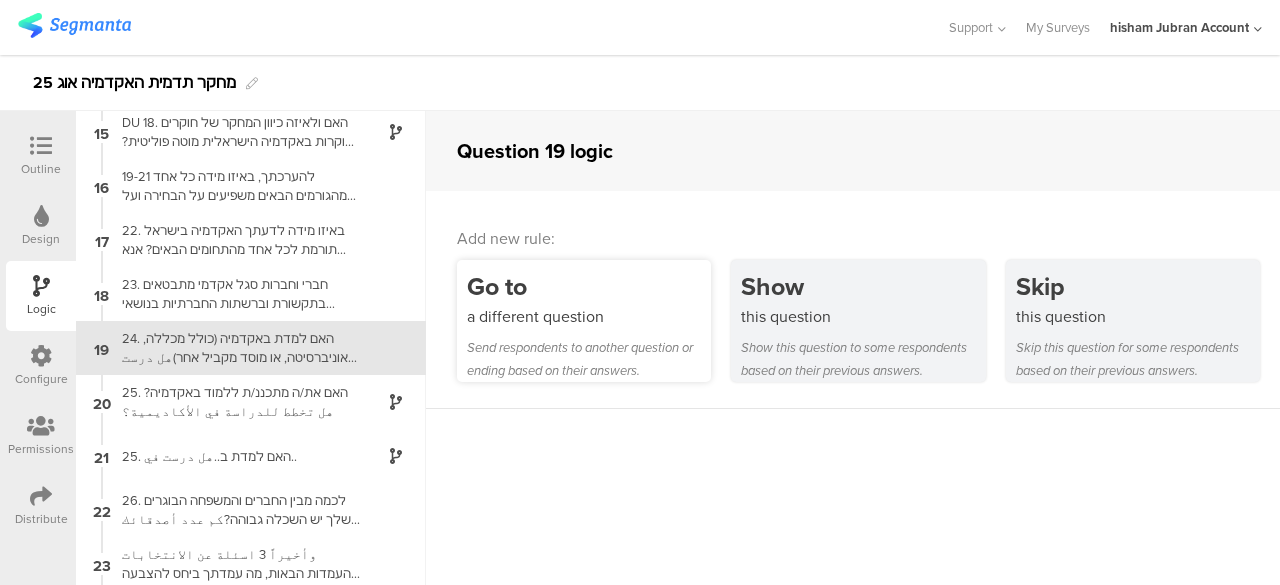 click on "a different question" at bounding box center (589, 316) 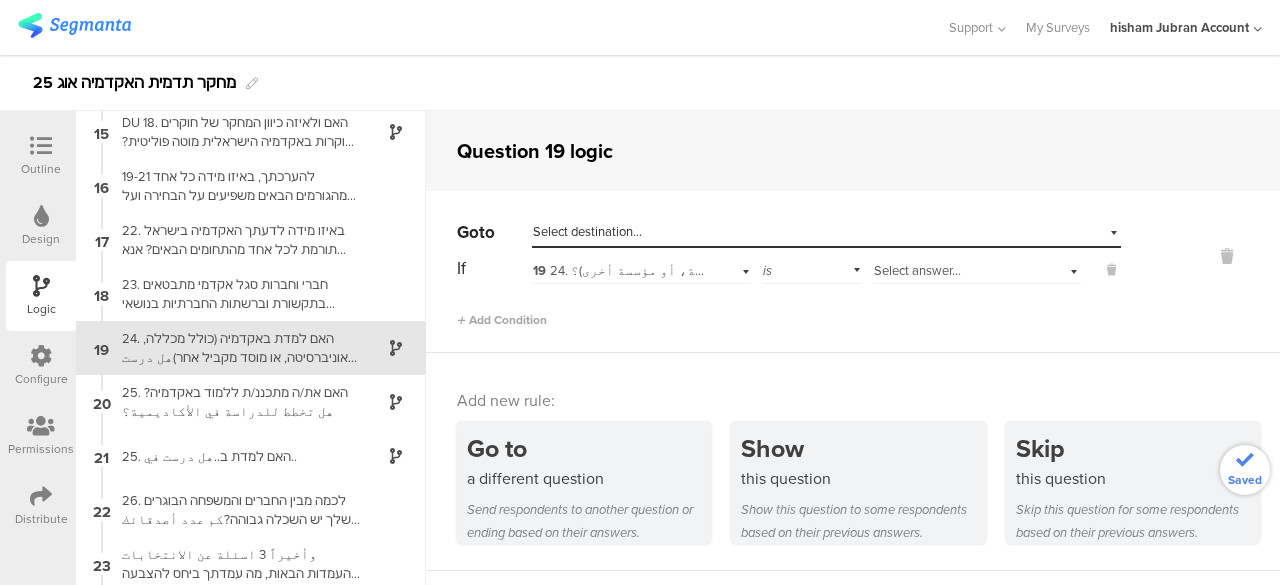 click on "Select destination..." at bounding box center (587, 231) 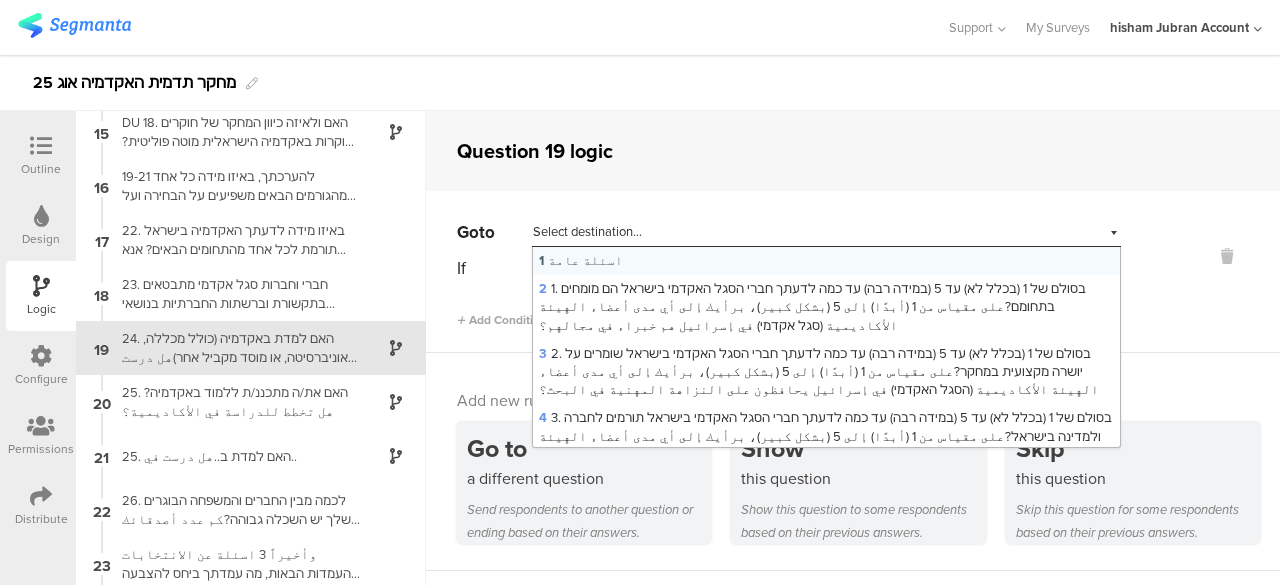 click on "Select destination..." at bounding box center [587, 231] 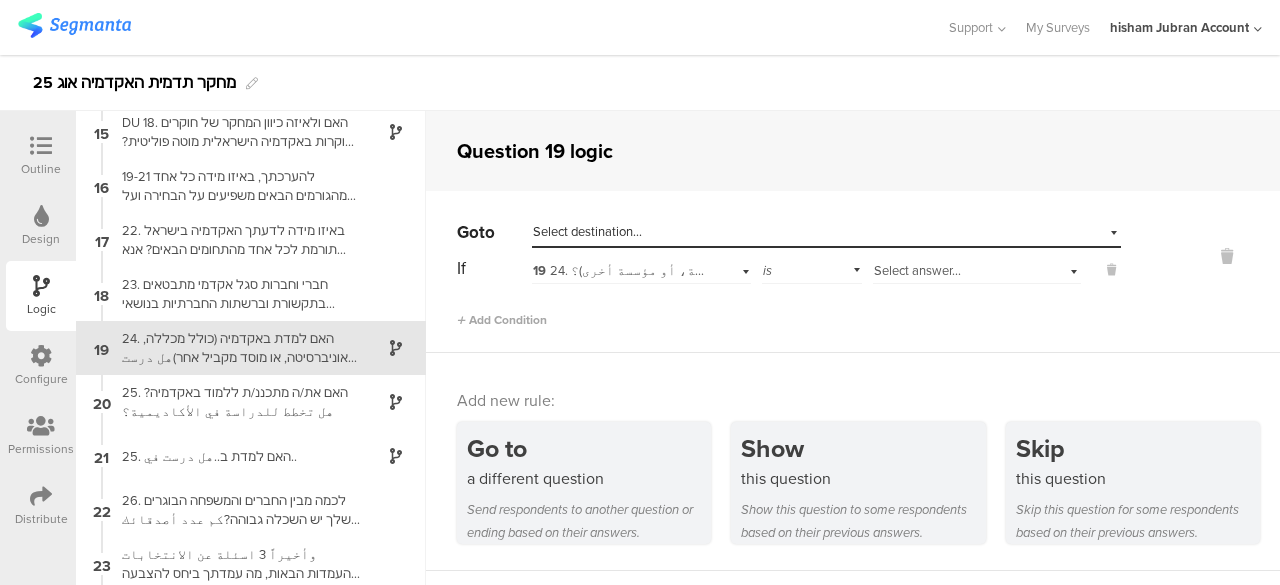 click on "Select destination..." at bounding box center [587, 231] 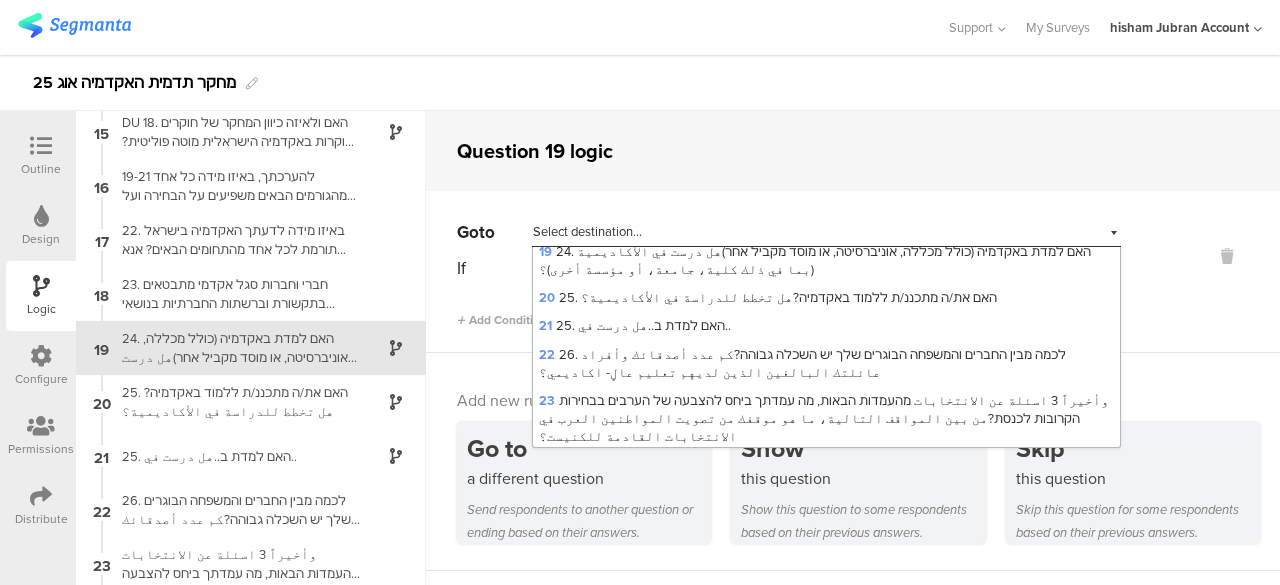 scroll, scrollTop: 1000, scrollLeft: 0, axis: vertical 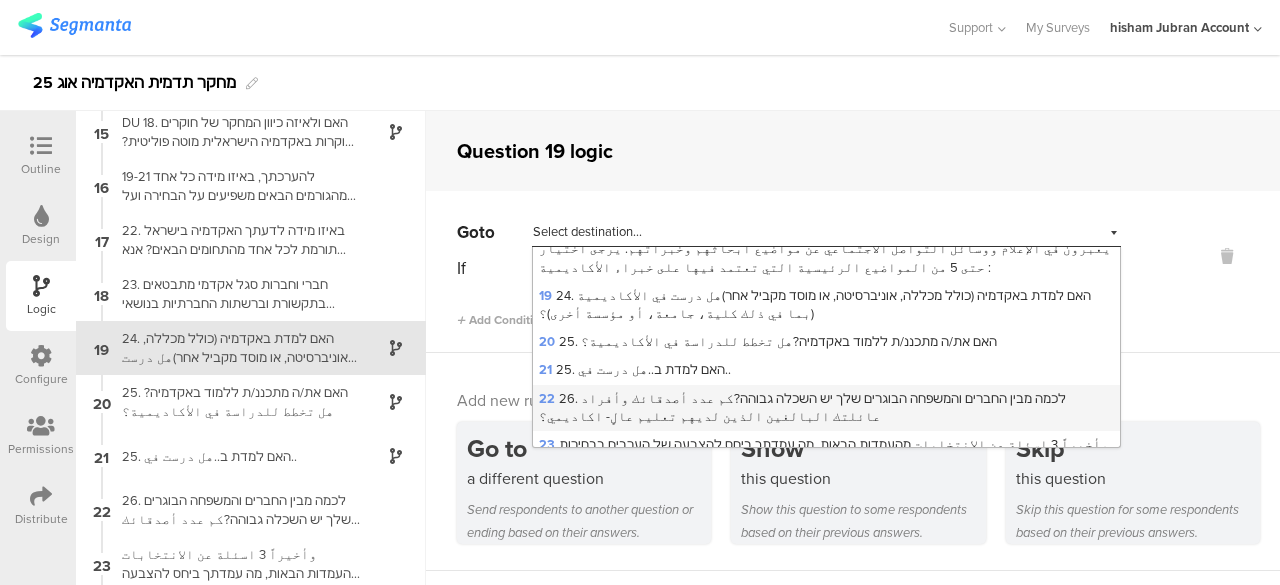 click on "22  26. לכמה מבין החברים והמשפחה הבוגרים שלך יש השכלה גבוהה?كم عدد أصدقائك وأفراد عائلتك البالغين الذين لديهم تعليم عالٍ- اكاديمي؟" at bounding box center [802, 407] 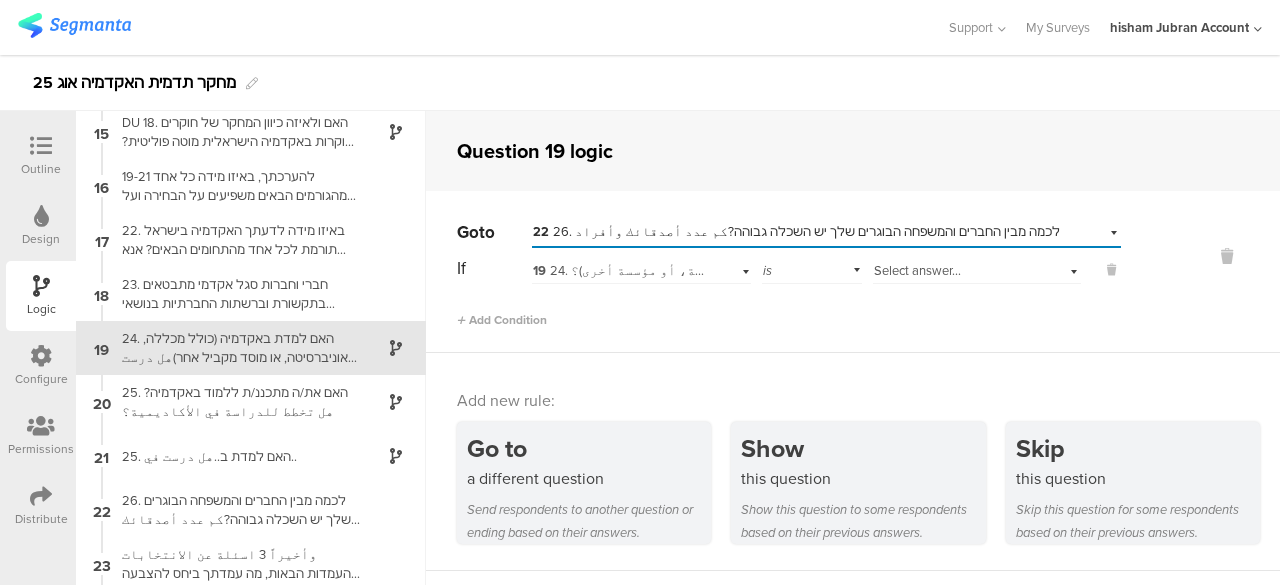 click on "19  24. האם למדת באקדמיה (כולל מכללה, אוניברסיטה, או מוסד מקביל אחר)هل درست في الأكاديمية (بما في ذلك كلية، جامعة، أو مؤسسة أخرى)؟" at bounding box center (948, 270) 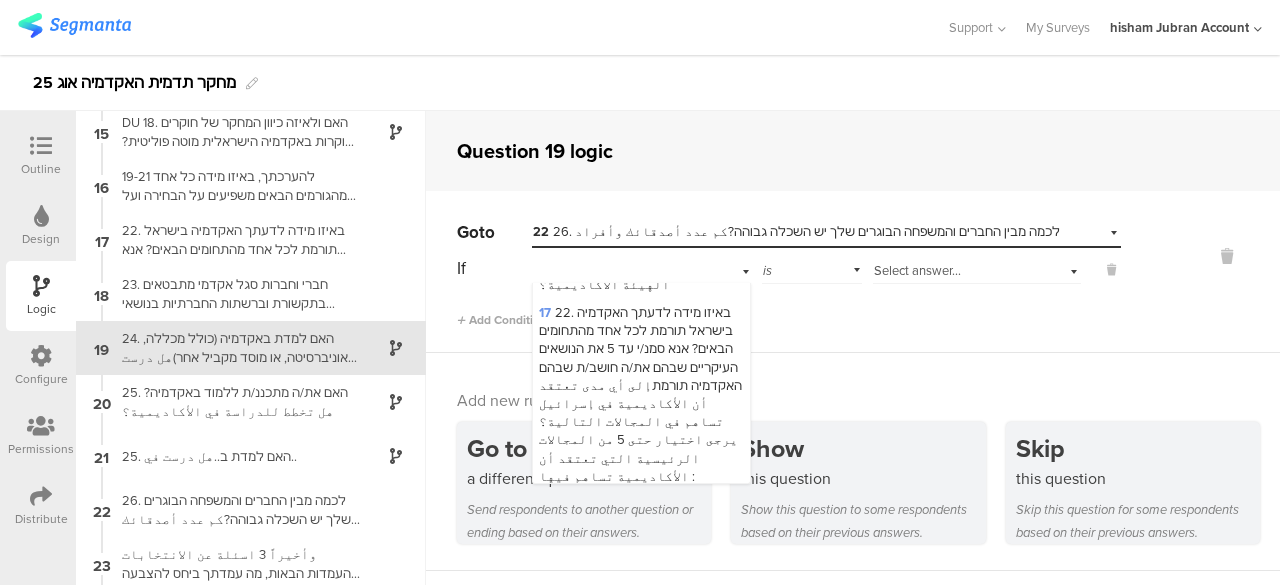 scroll, scrollTop: 2250, scrollLeft: 0, axis: vertical 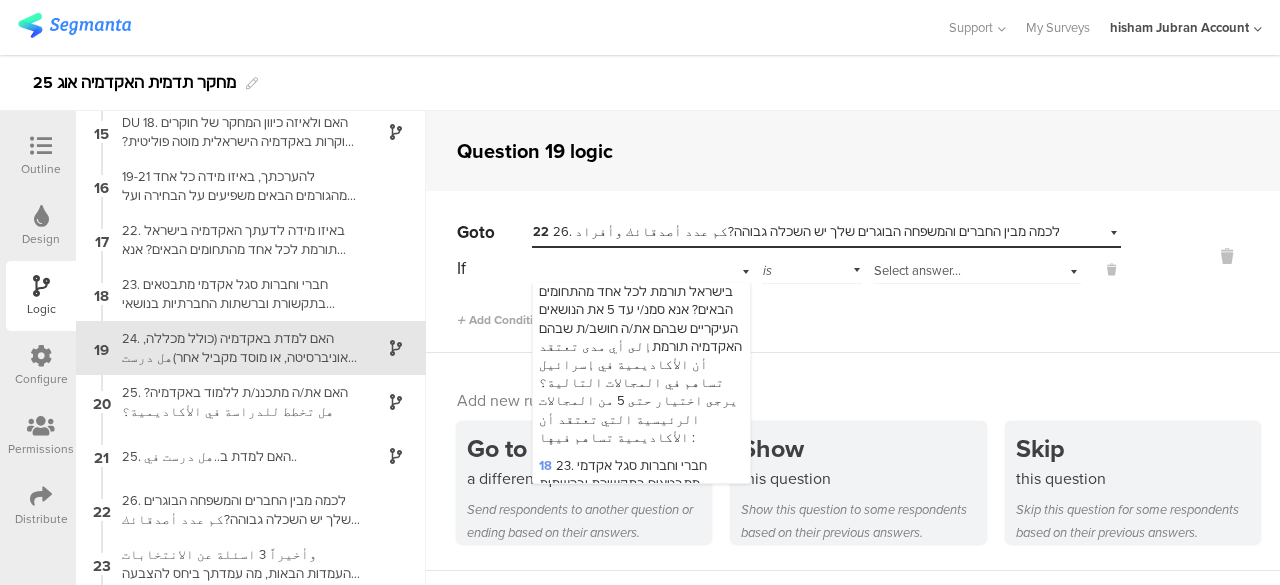 click on "Select answer..." at bounding box center [917, 270] 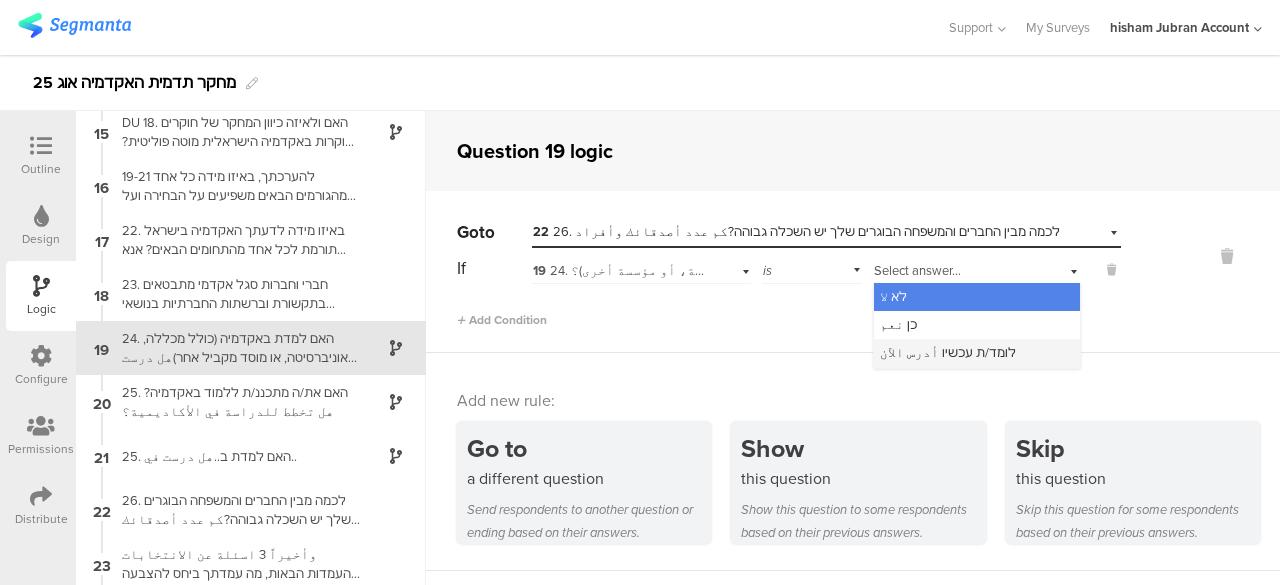 click on "לומד/ת עכשיו أدرس الآن" at bounding box center [948, 352] 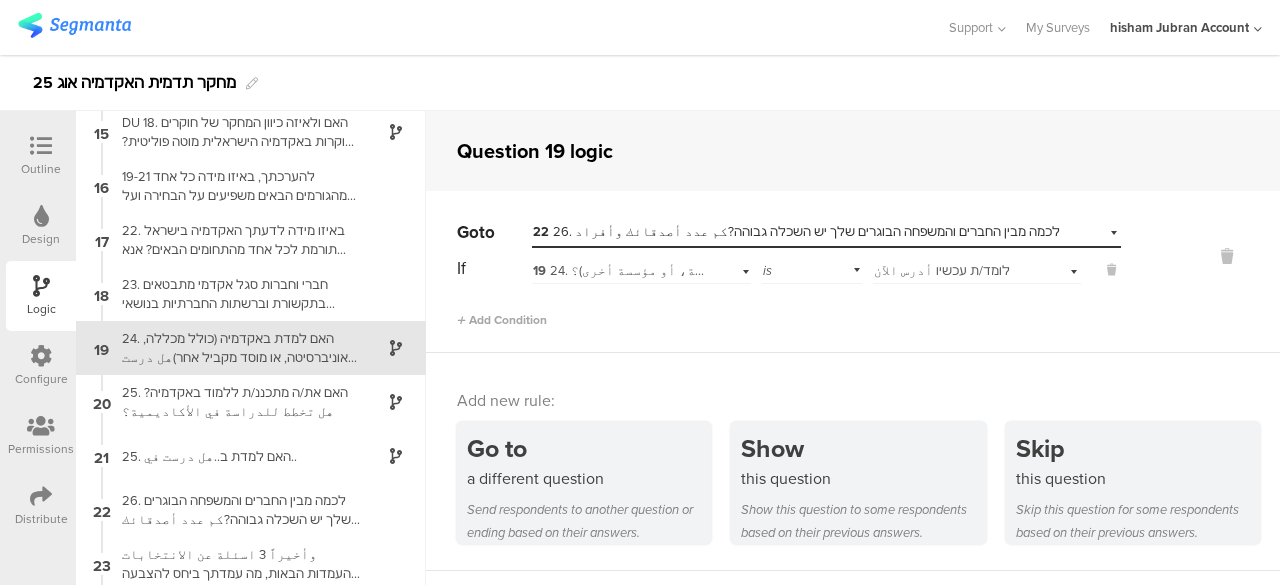 click on "Go  to Select destination...   22  26. לכמה מבין החברים והמשפחה הבוגרים שלך יש השכלה גבוהה?كم عدد أصدقائك وأفراد عائلتك البالغين الذين لديهم تعليم عالٍ- اكاديمي؟
If   19  24. האם למדת באקדמיה (כולל מכללה, אוניברסיטה, או מוסד מקביל אחר)هل درست في الأكاديمية (بما في ذلك كلية، جامعة، أو مؤسسة أخرى)؟
is Select answer...   לומד/ת עכשיו أدرس الآن
Add Condition" at bounding box center (853, 272) 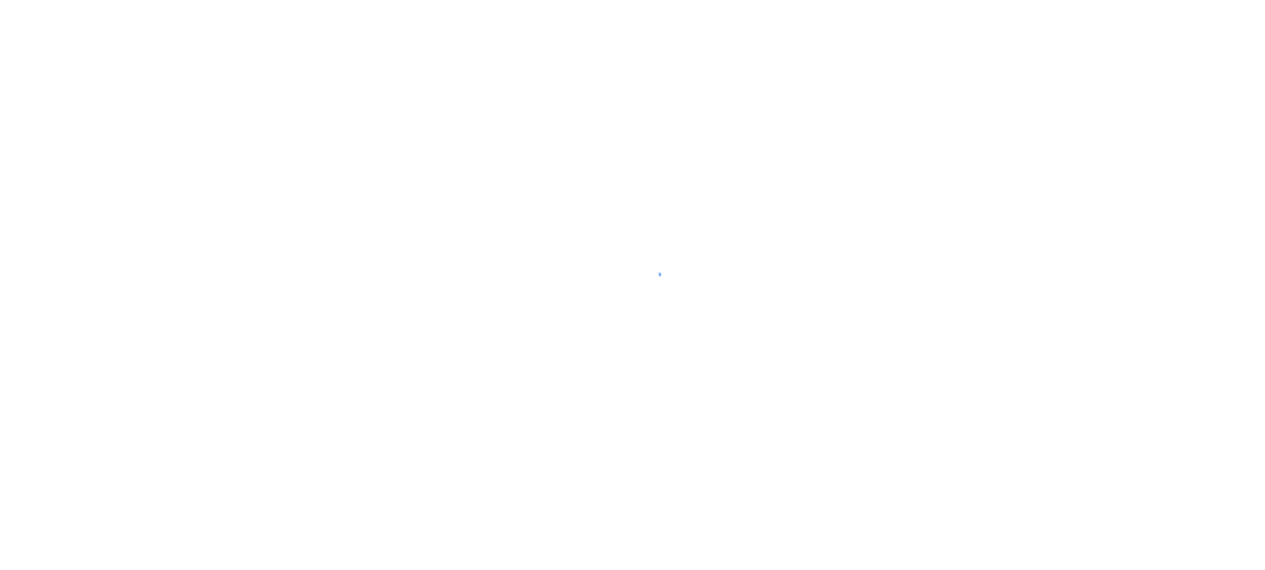scroll, scrollTop: 0, scrollLeft: 0, axis: both 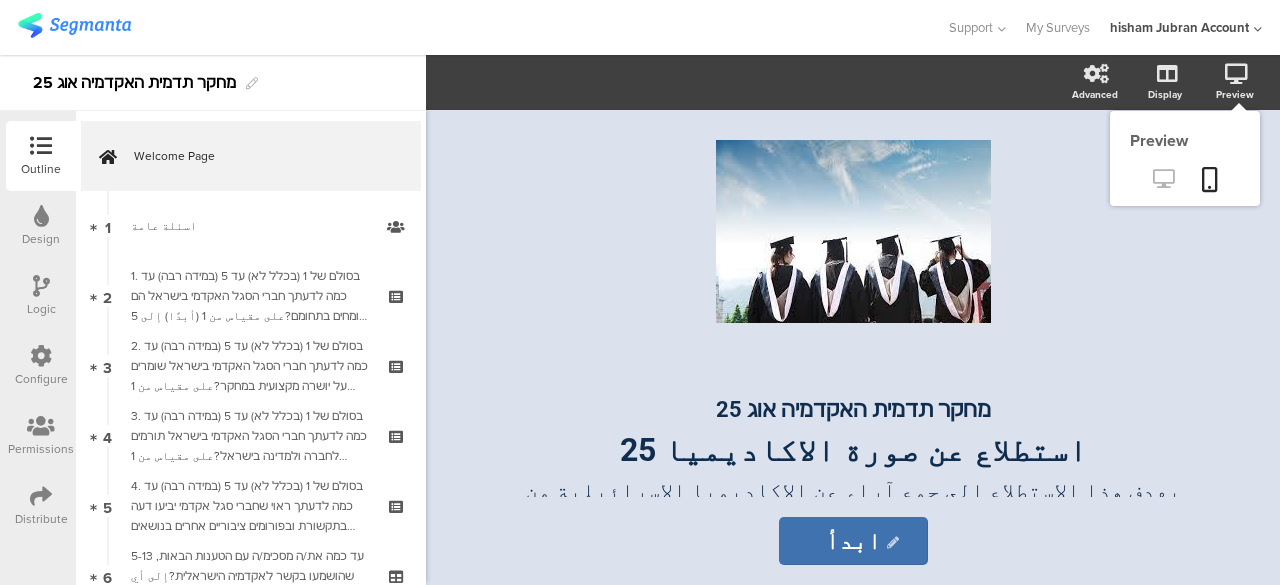 click 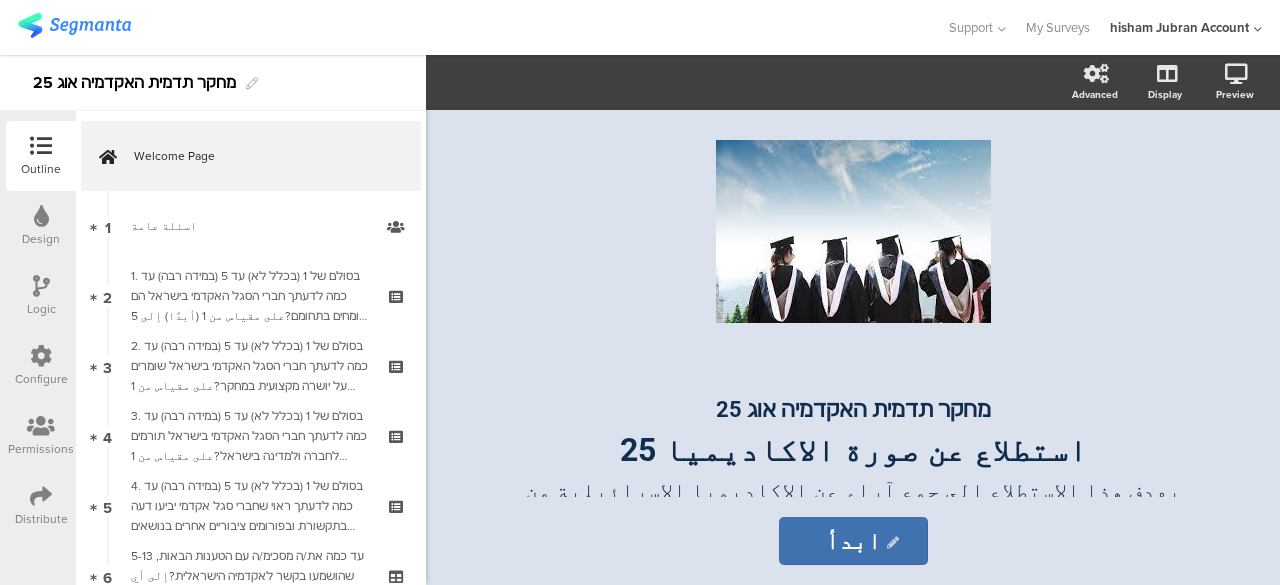 click at bounding box center [41, 286] 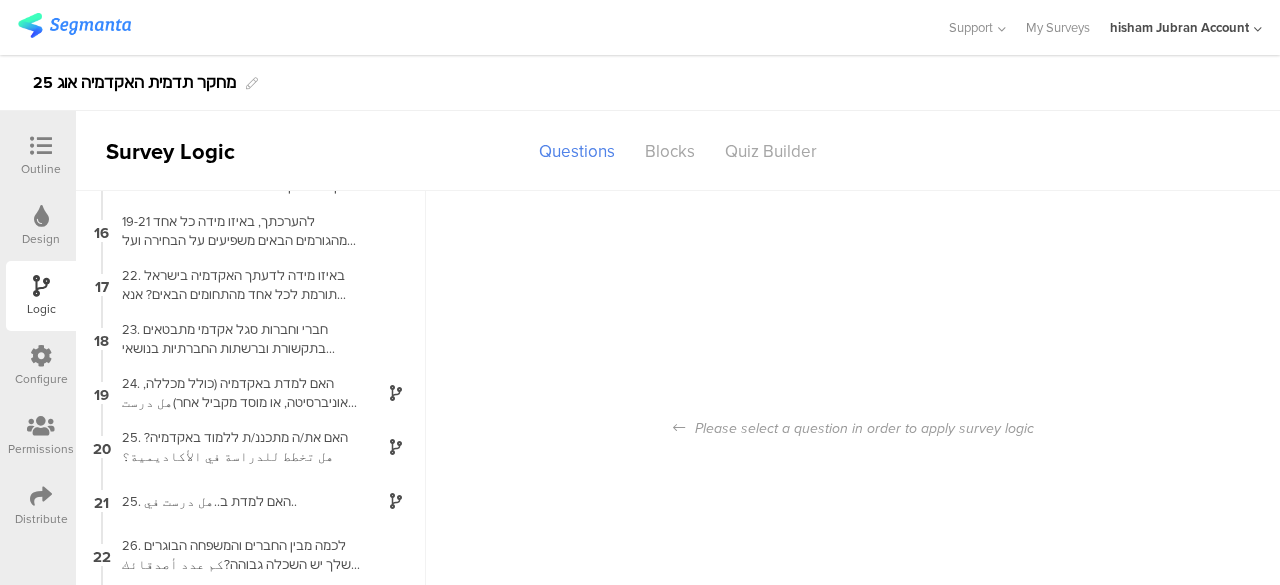 scroll, scrollTop: 800, scrollLeft: 0, axis: vertical 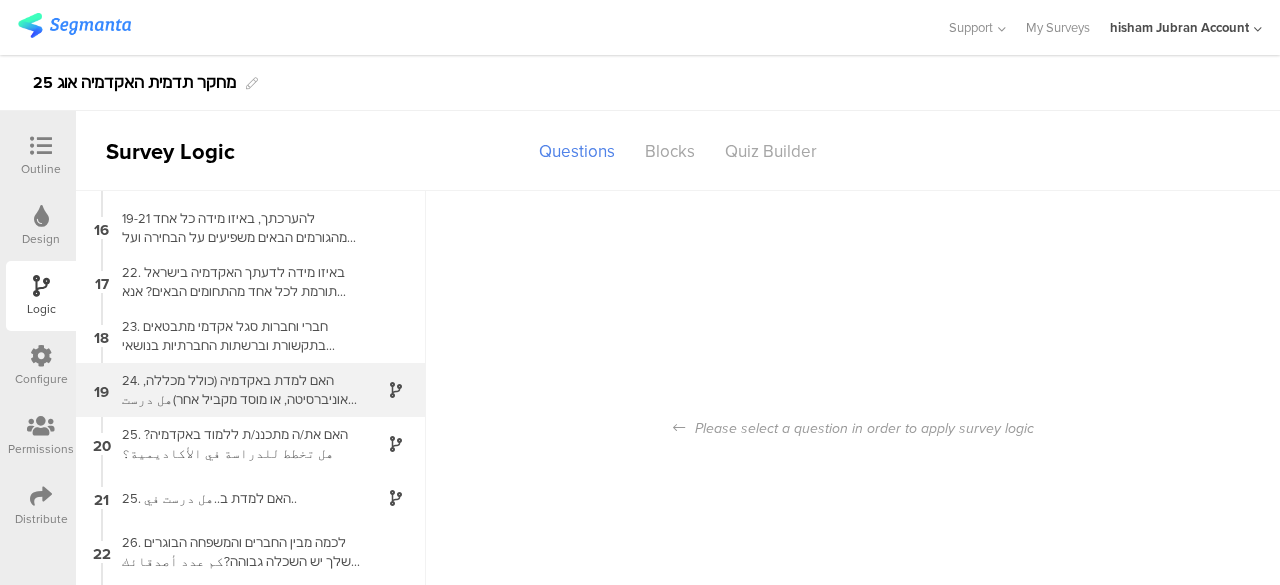 click on "24. האם למדת באקדמיה (כולל מכללה, אוניברסיטה, או מוסד מקביל אחר)هل درست في الأكاديمية (بما في ذلك كلية، جامعة، أو مؤسسة أخرى)؟" at bounding box center (235, 390) 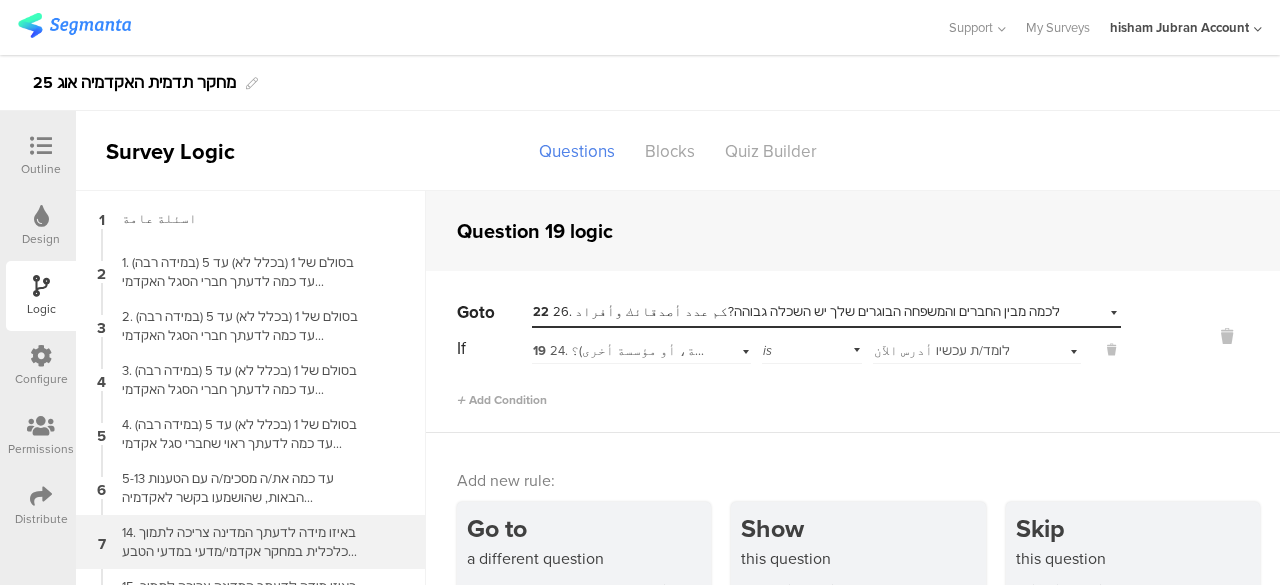scroll, scrollTop: 58, scrollLeft: 0, axis: vertical 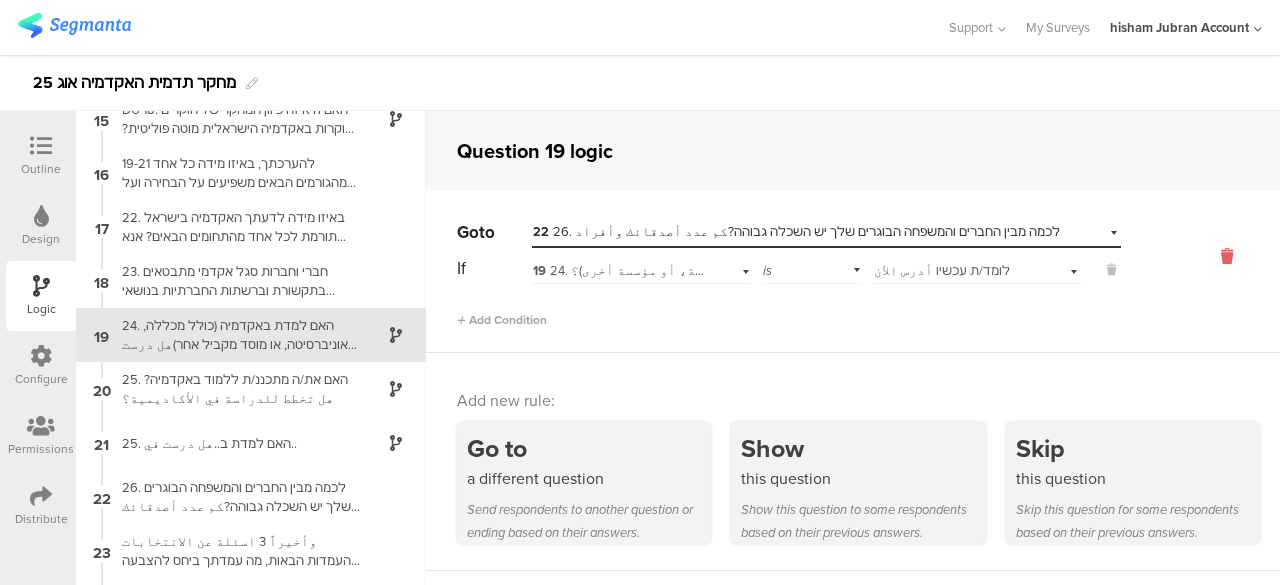 click at bounding box center (1227, 256) 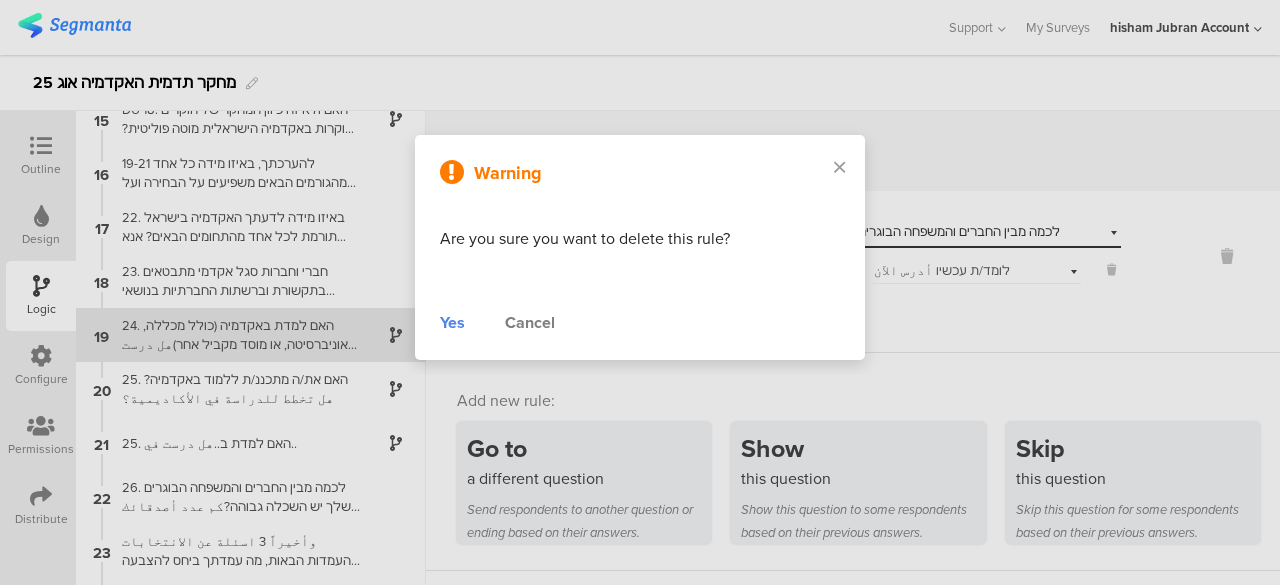 click on "Yes" at bounding box center (452, 323) 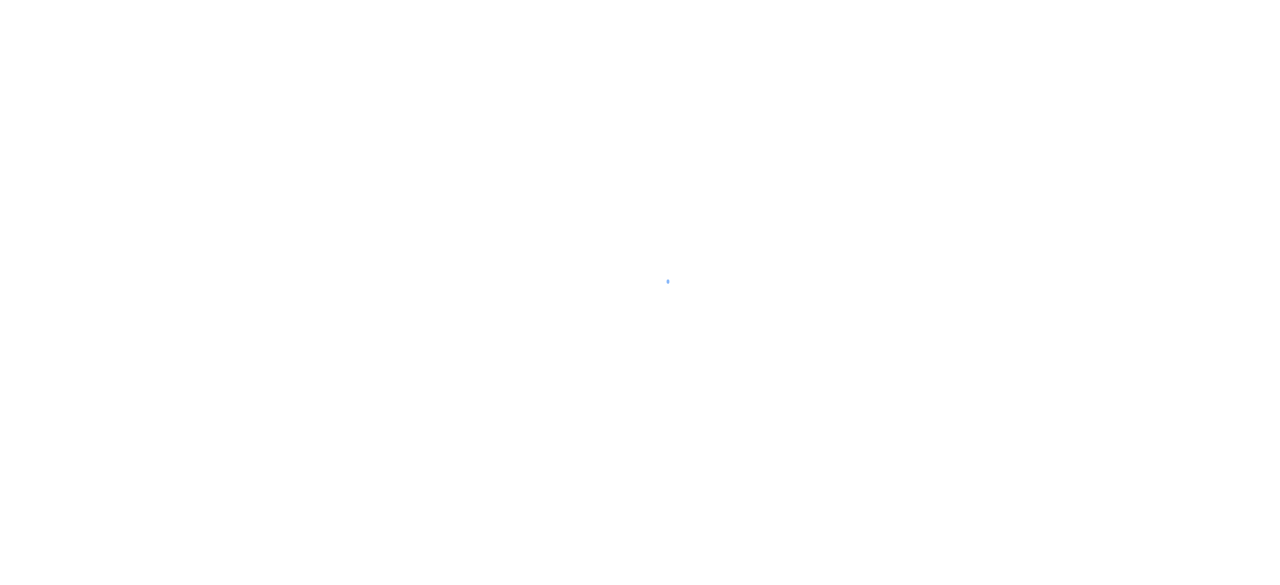 scroll, scrollTop: 0, scrollLeft: 0, axis: both 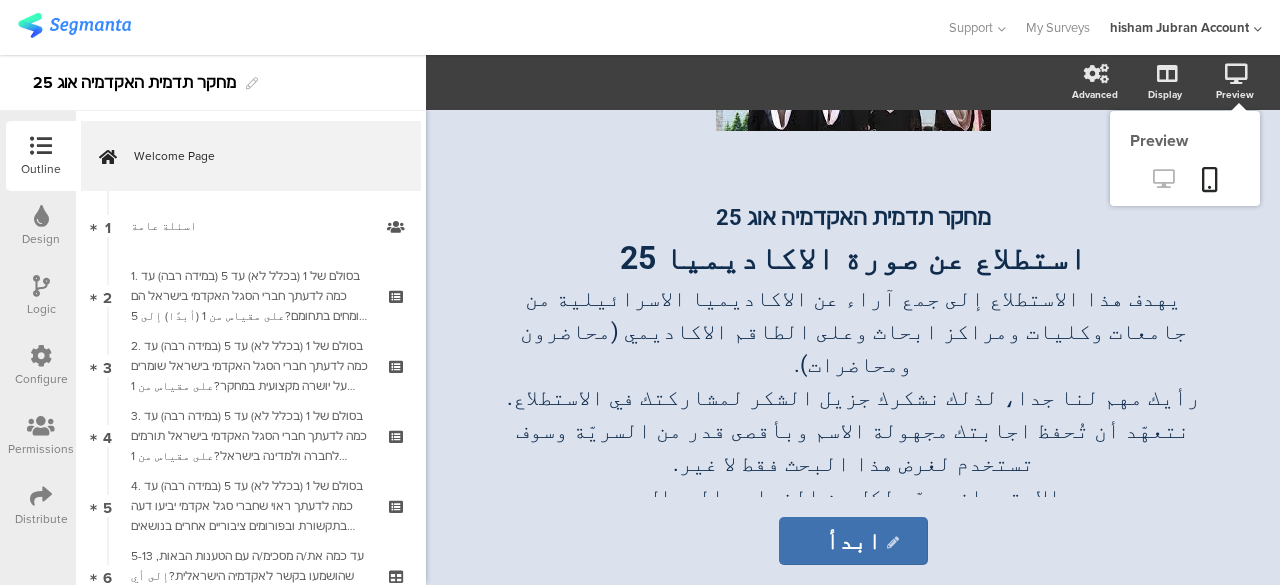 click 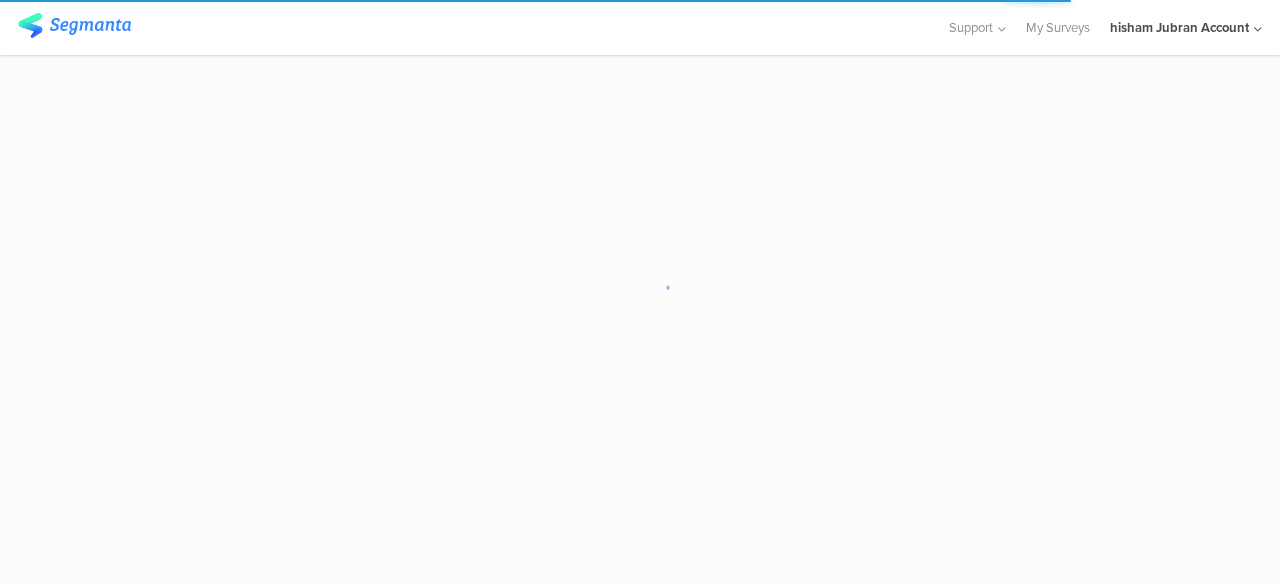 scroll, scrollTop: 0, scrollLeft: 0, axis: both 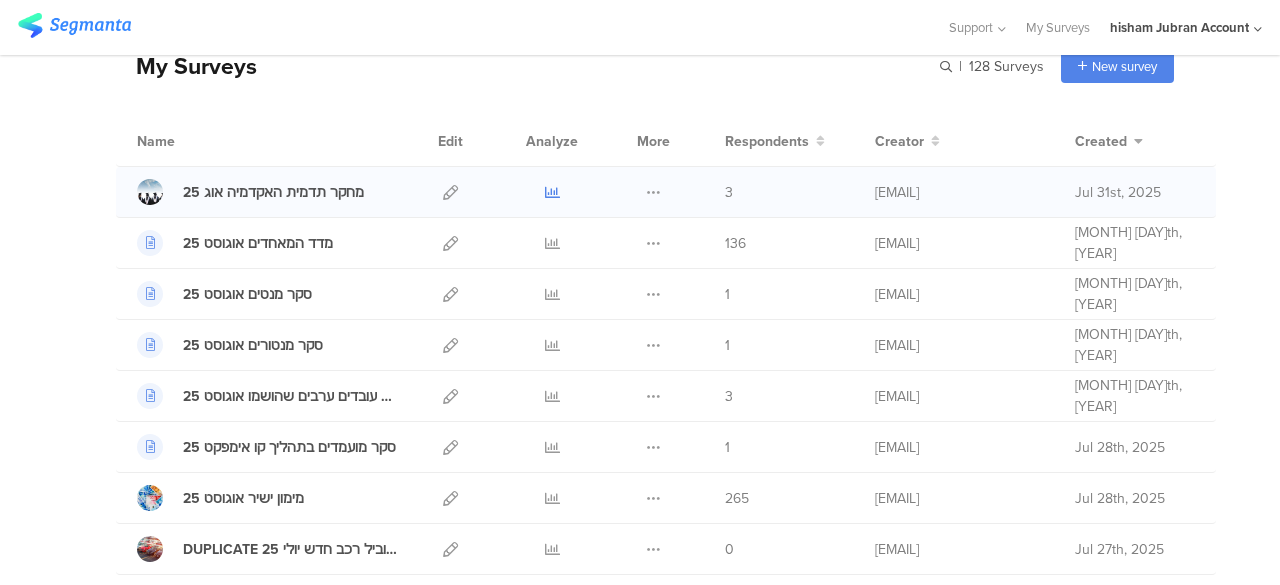 click at bounding box center (552, 192) 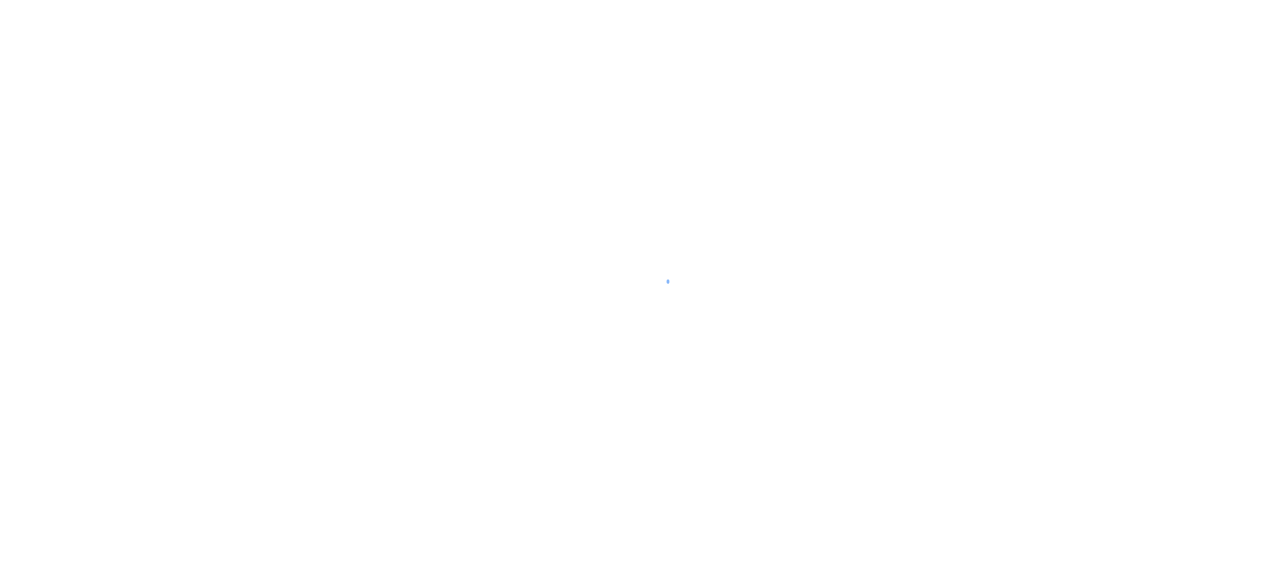scroll, scrollTop: 0, scrollLeft: 0, axis: both 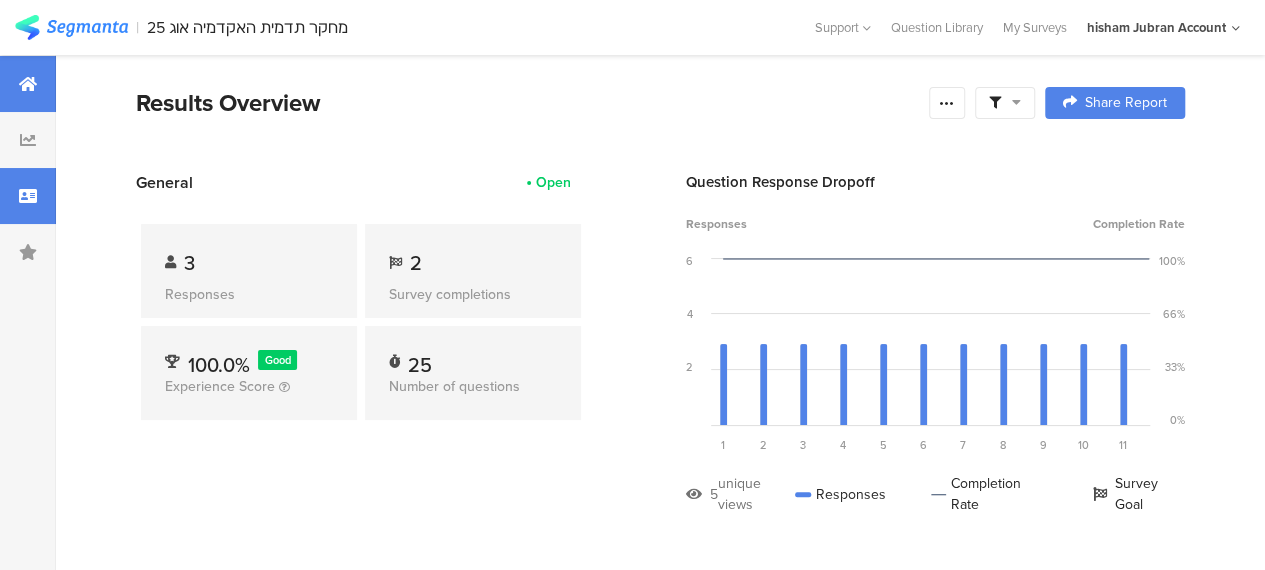 click at bounding box center [28, 196] 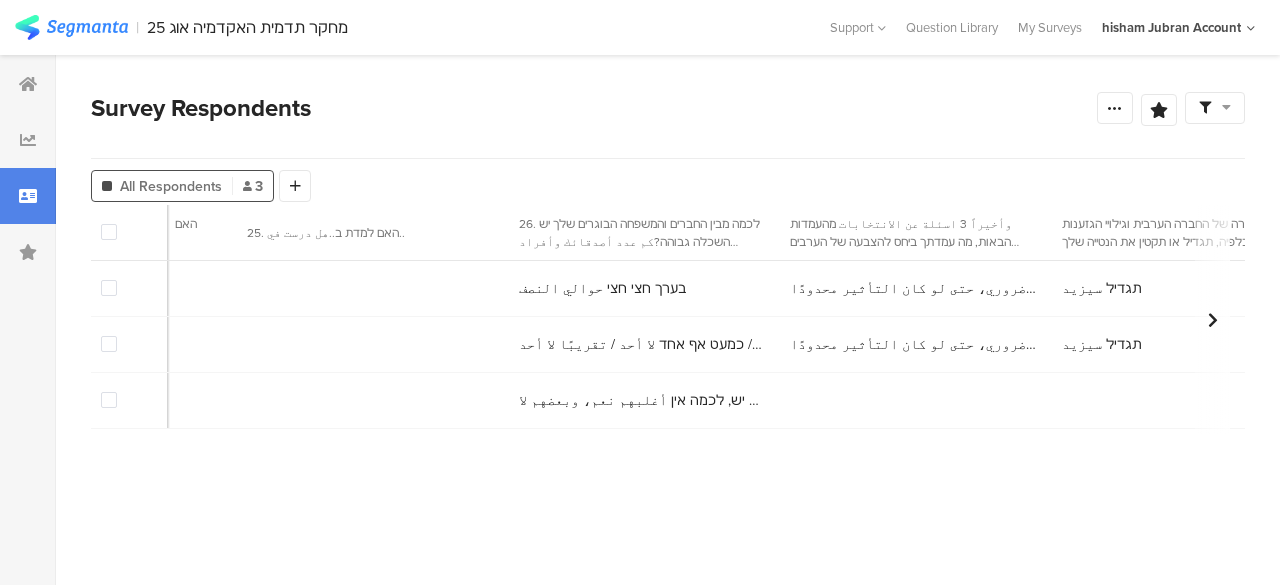 scroll, scrollTop: 0, scrollLeft: 10770, axis: horizontal 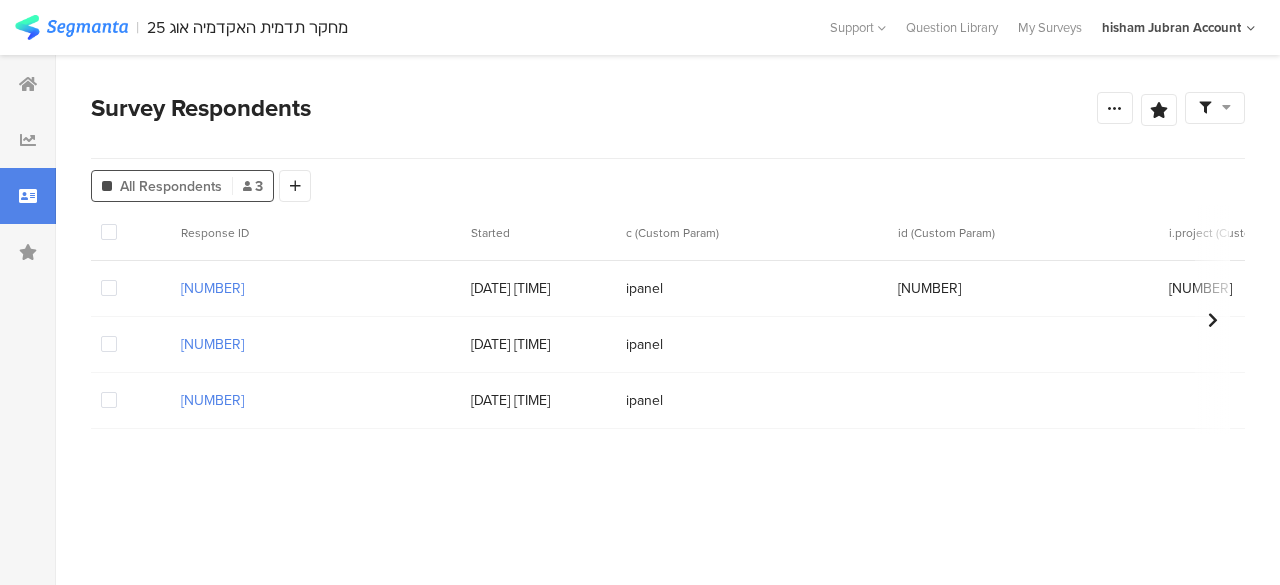 click at bounding box center [109, 400] 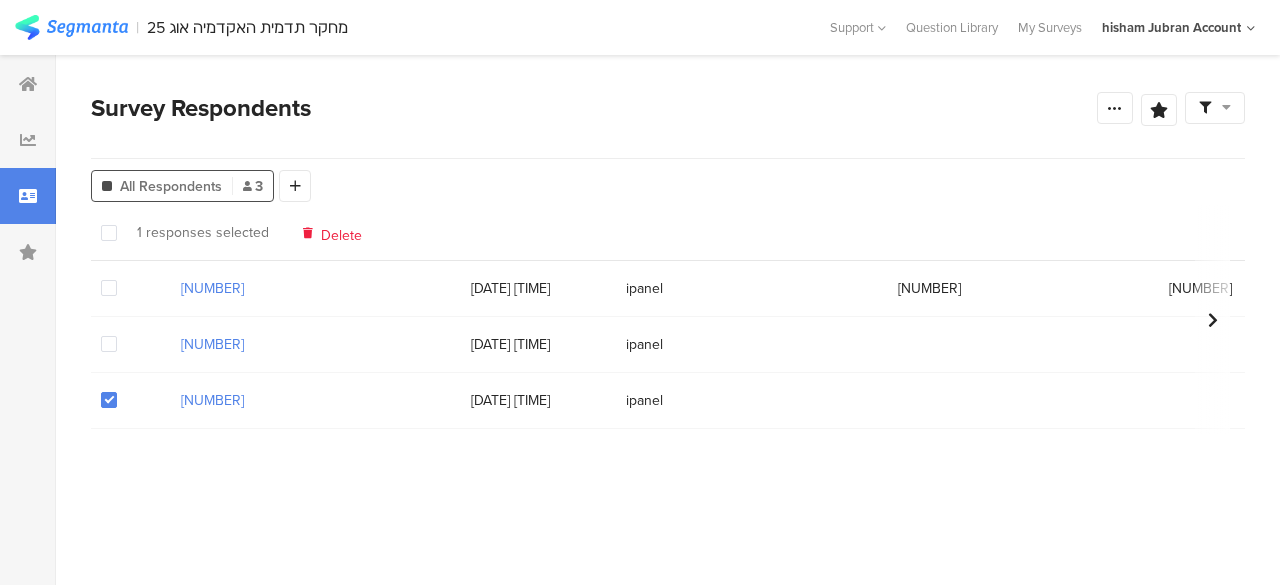 click at bounding box center (109, 344) 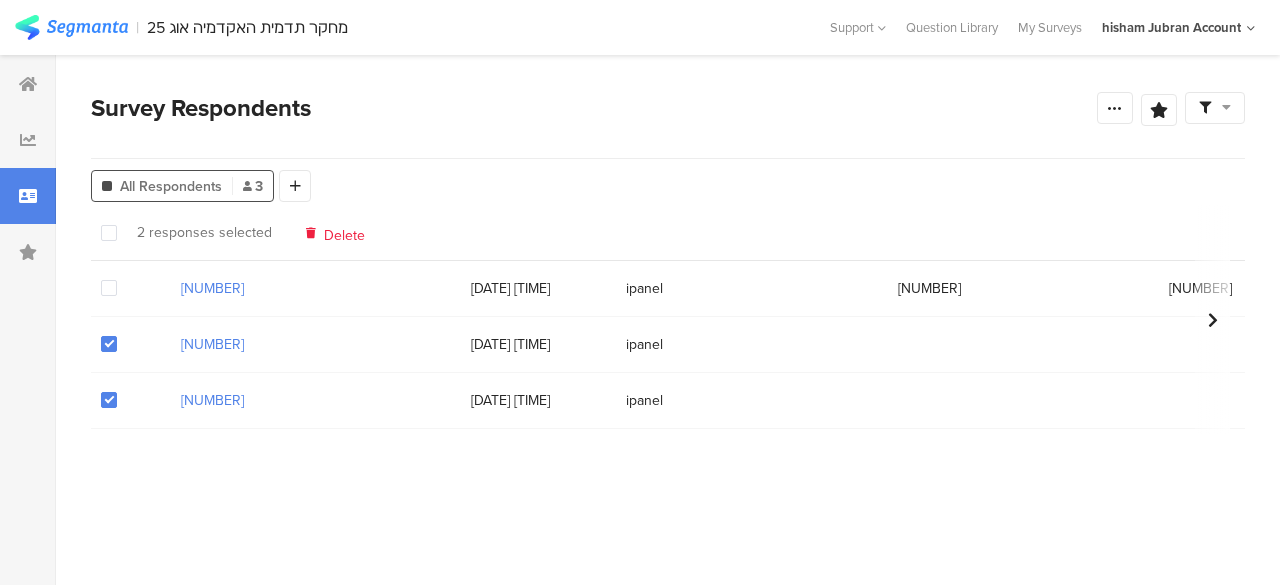 click on "Delete" at bounding box center (344, 232) 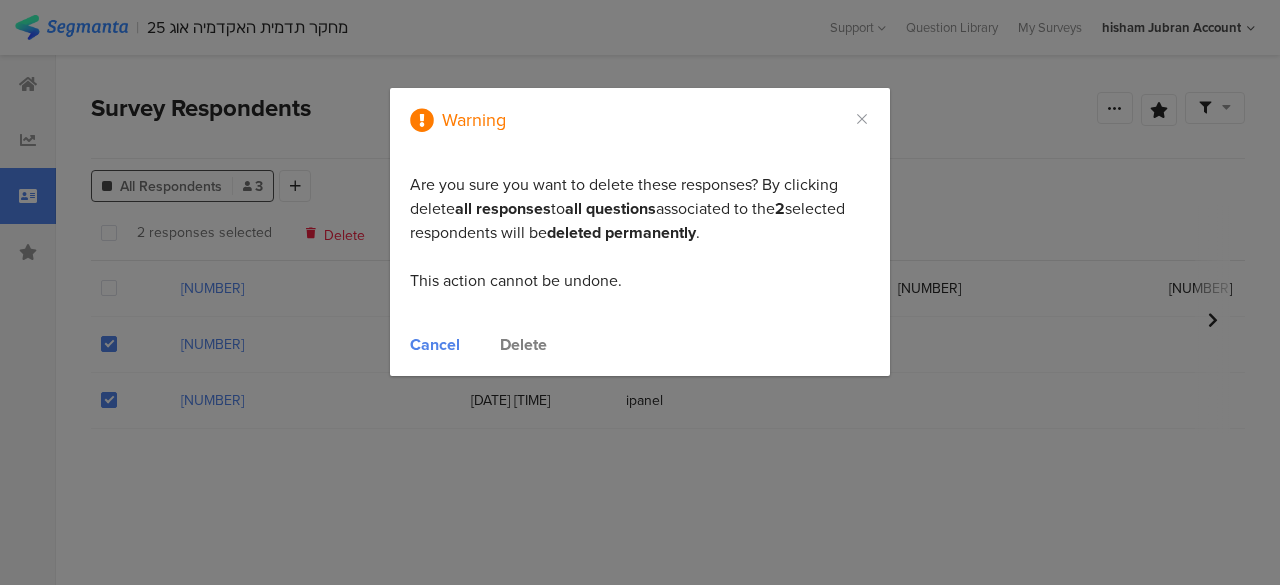 click on "Delete" at bounding box center (523, 344) 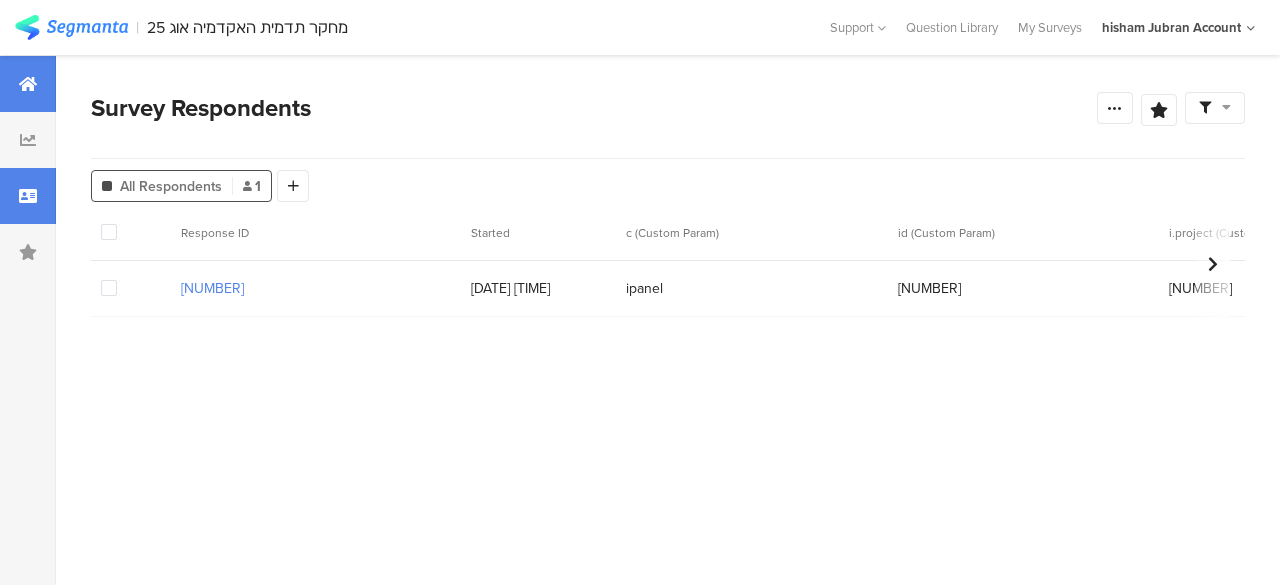click at bounding box center (28, 84) 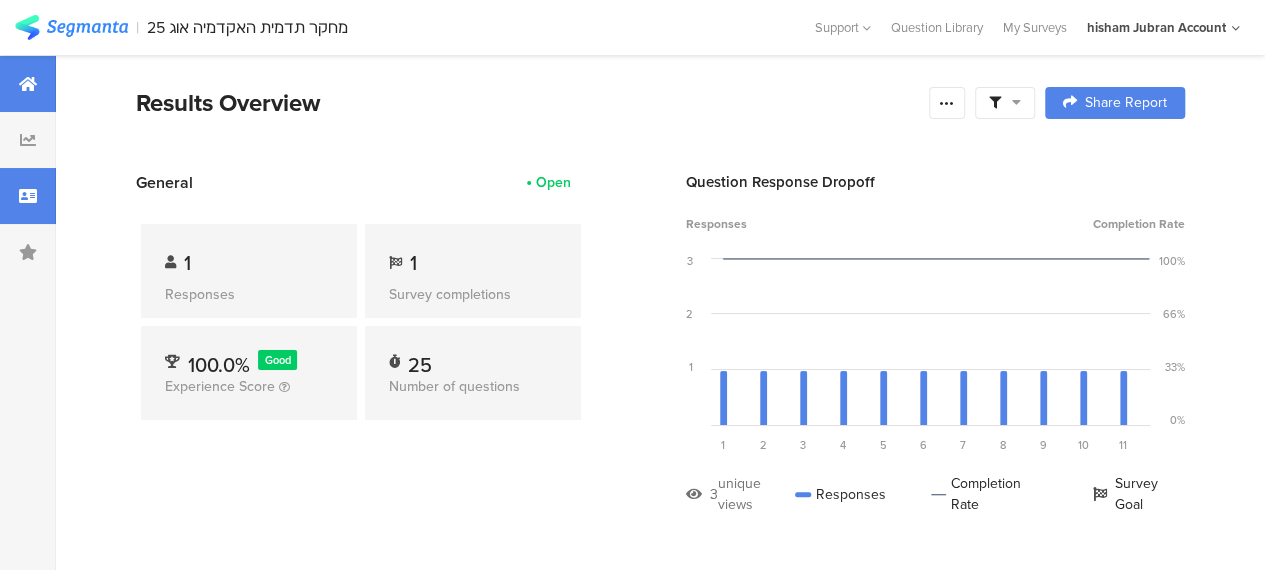 click at bounding box center (28, 196) 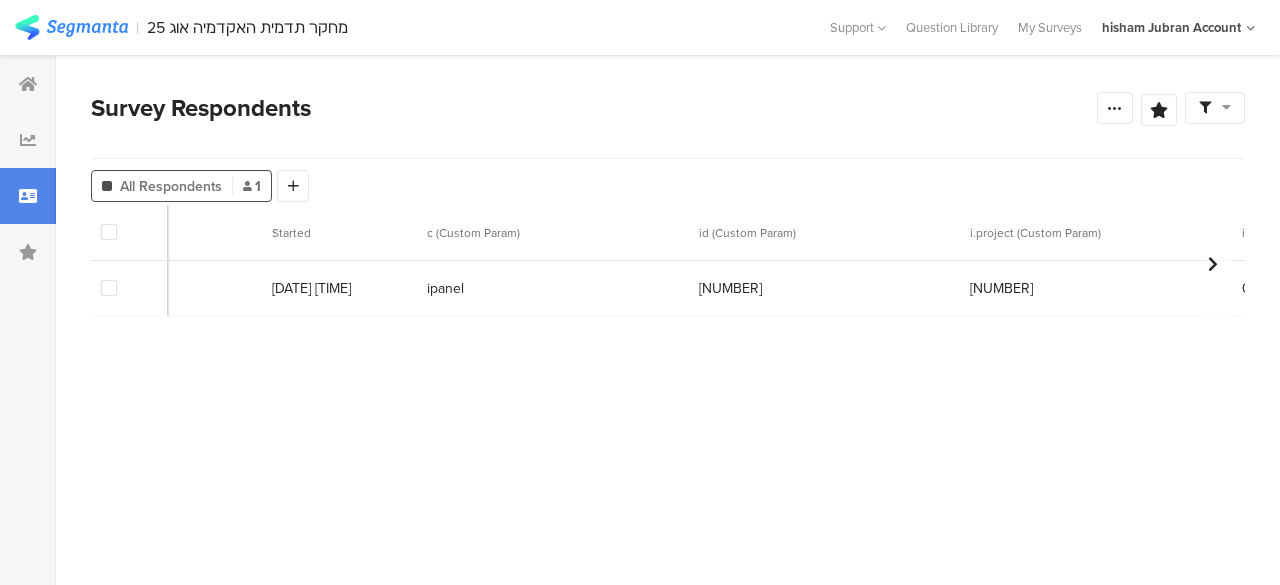 scroll, scrollTop: 0, scrollLeft: 0, axis: both 